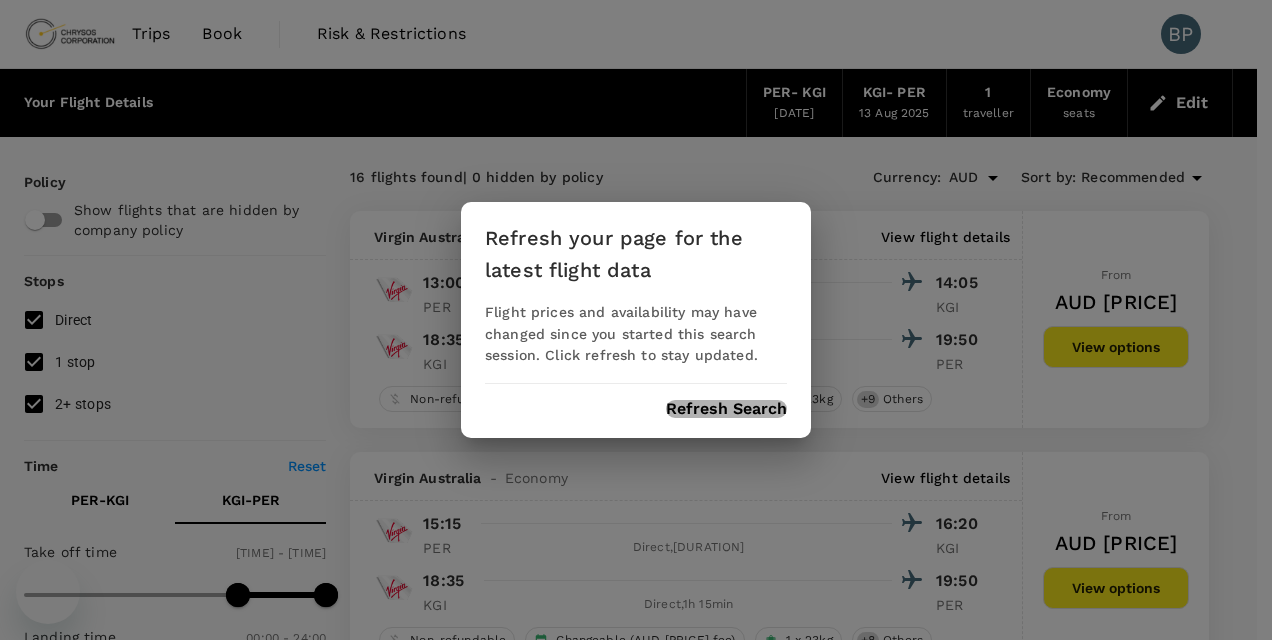 click on "Refresh Search" at bounding box center (726, 409) 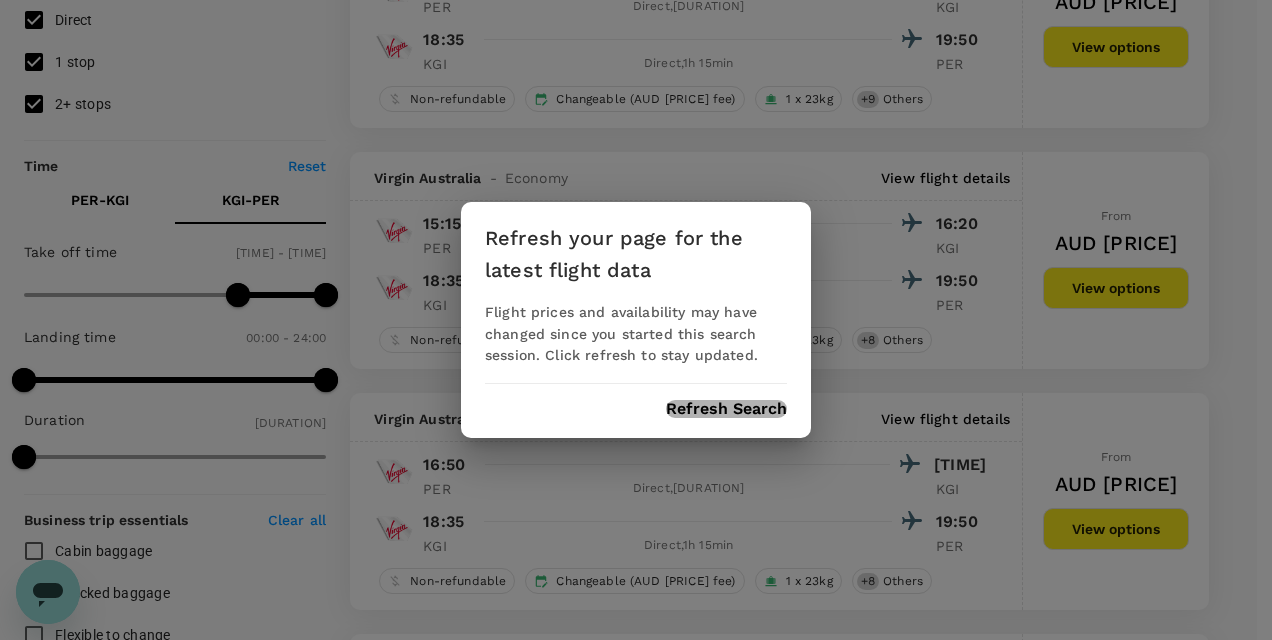 scroll, scrollTop: 0, scrollLeft: 0, axis: both 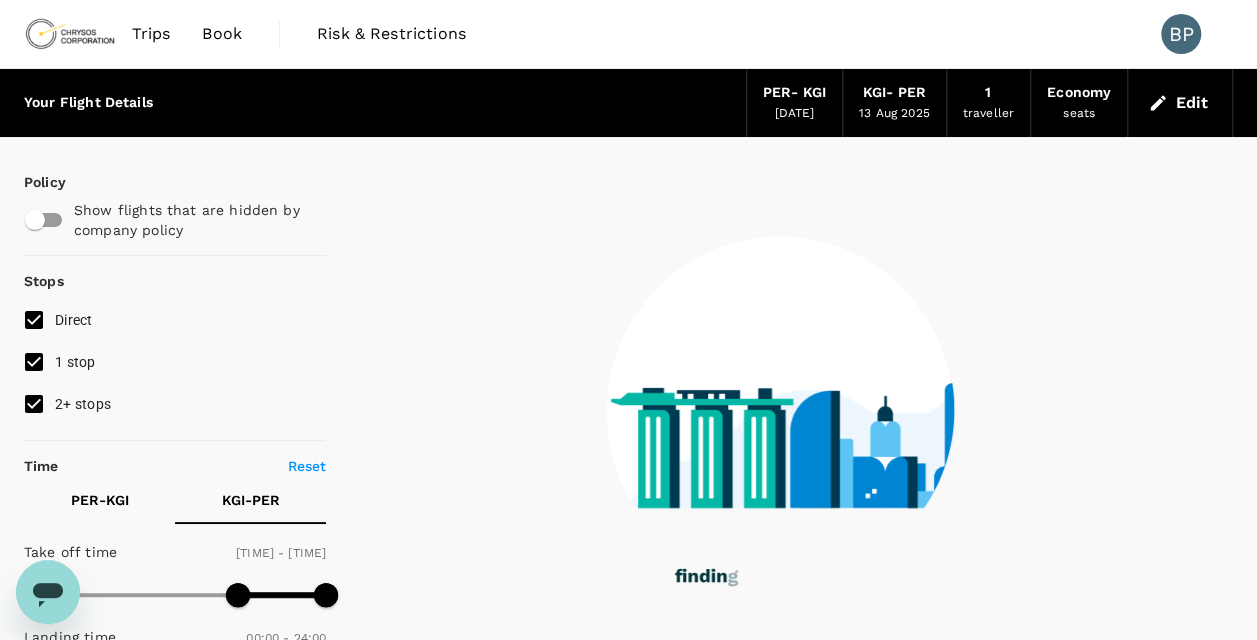 type on "0" 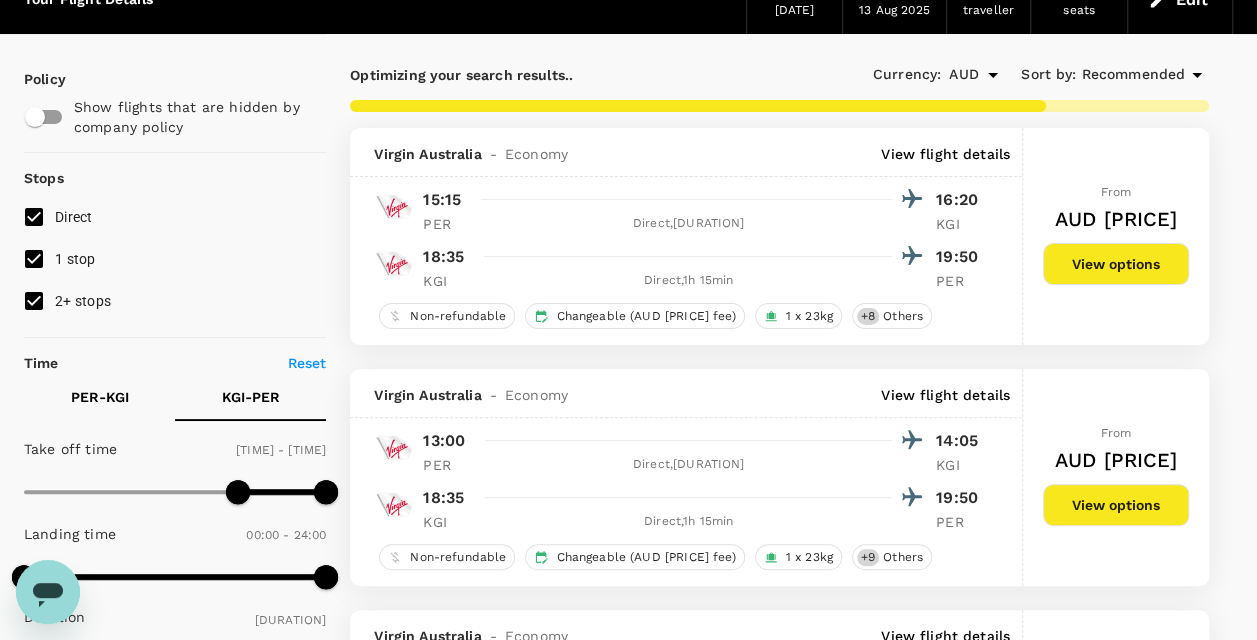 scroll, scrollTop: 0, scrollLeft: 0, axis: both 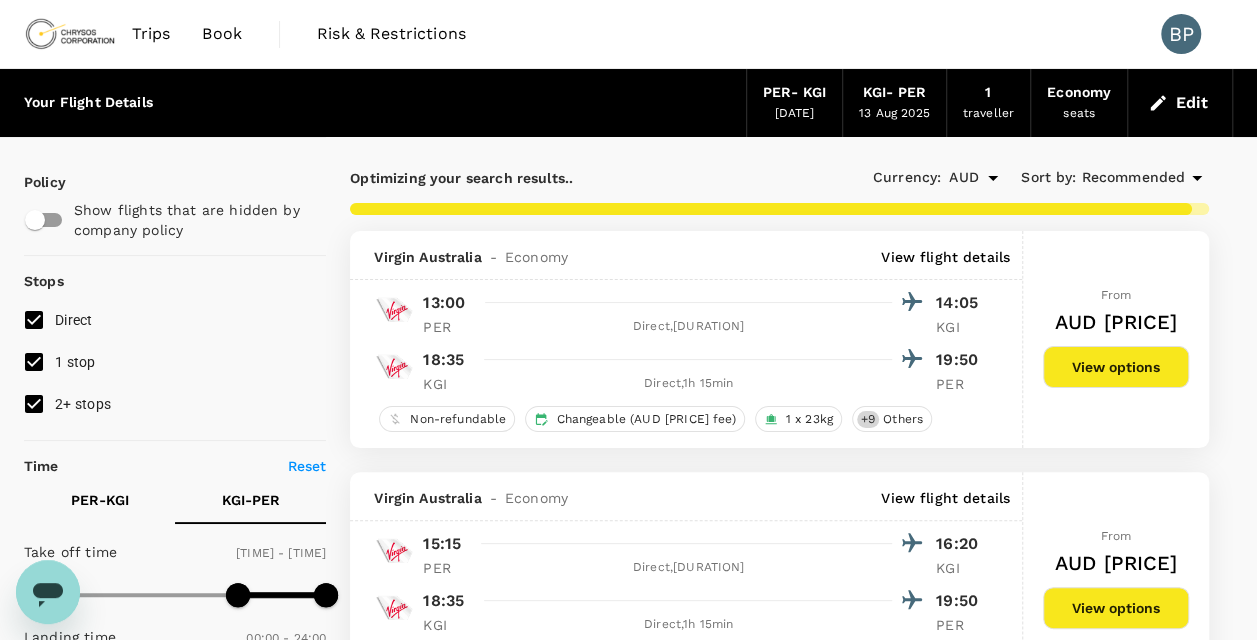 click on "Optimizing your search results.." at bounding box center [564, 178] 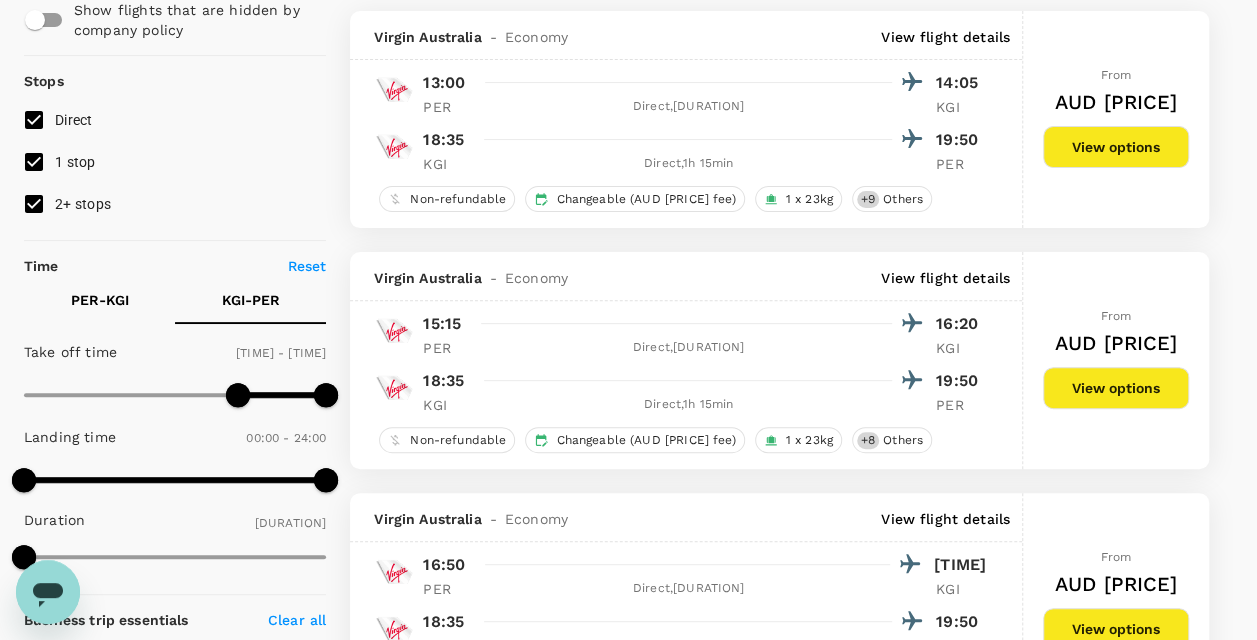 scroll, scrollTop: 300, scrollLeft: 0, axis: vertical 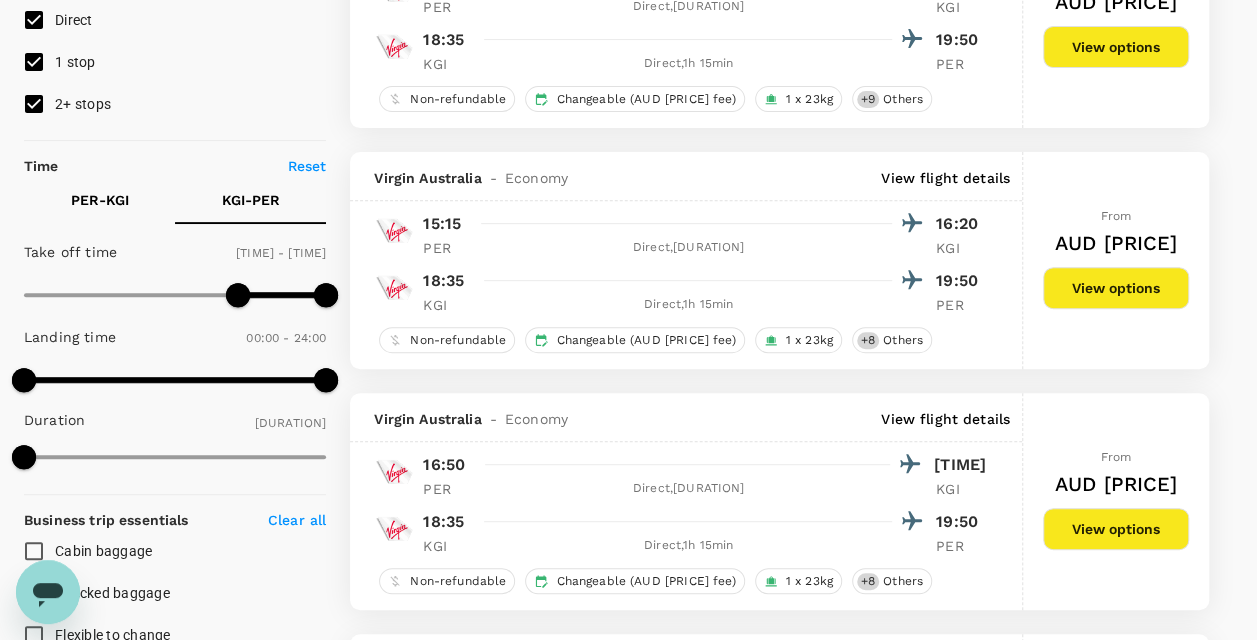 click on "PER - KGI" at bounding box center [100, 200] 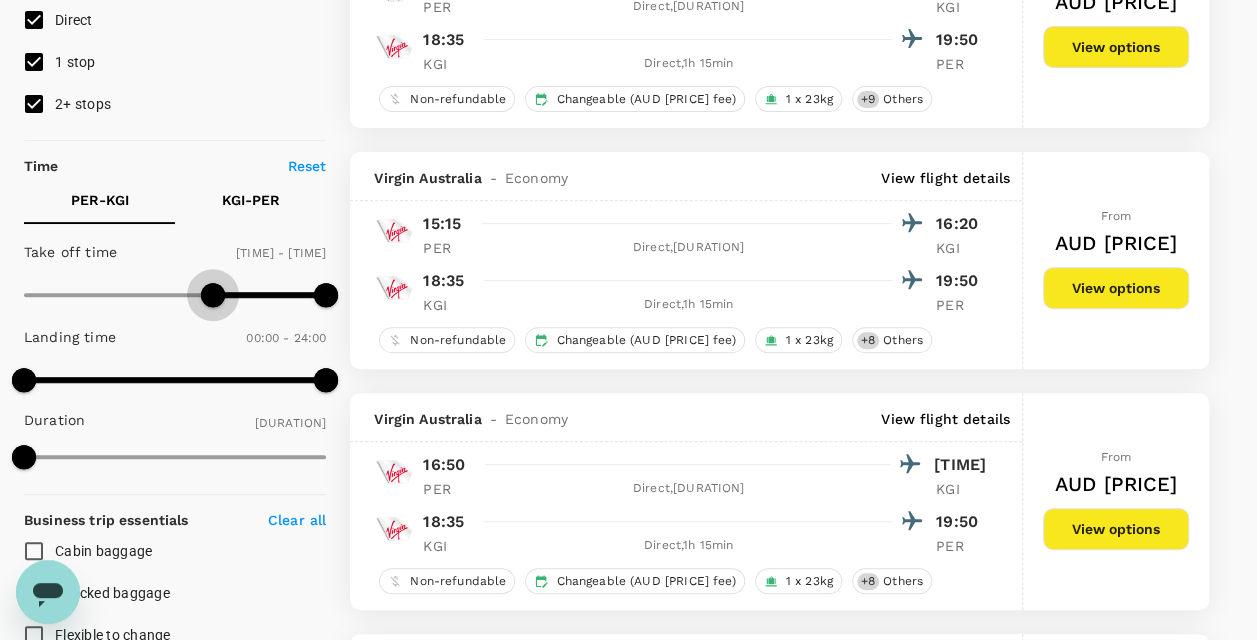 type on "960" 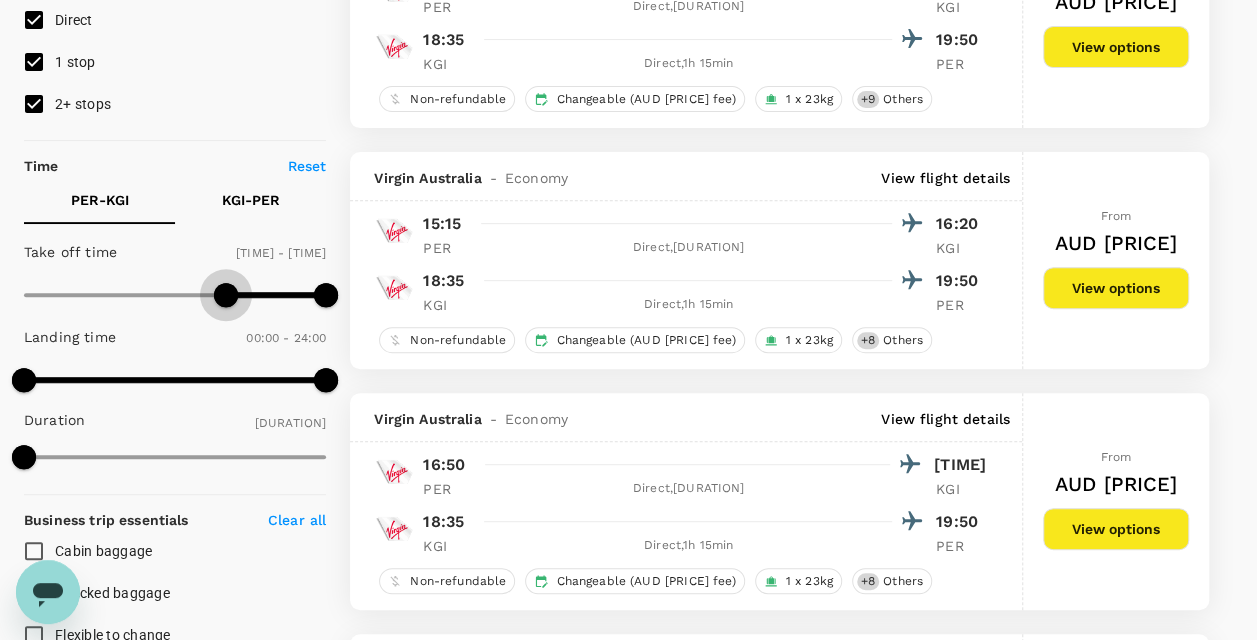 drag, startPoint x: 22, startPoint y: 294, endPoint x: 224, endPoint y: 296, distance: 202.0099 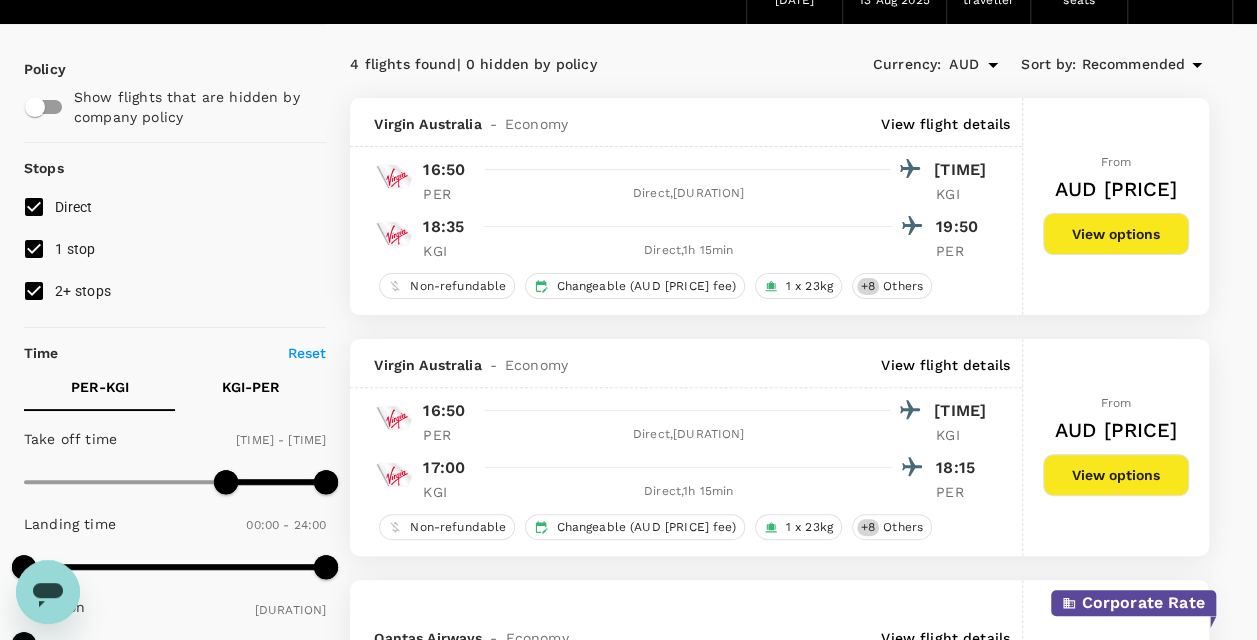 scroll, scrollTop: 79, scrollLeft: 0, axis: vertical 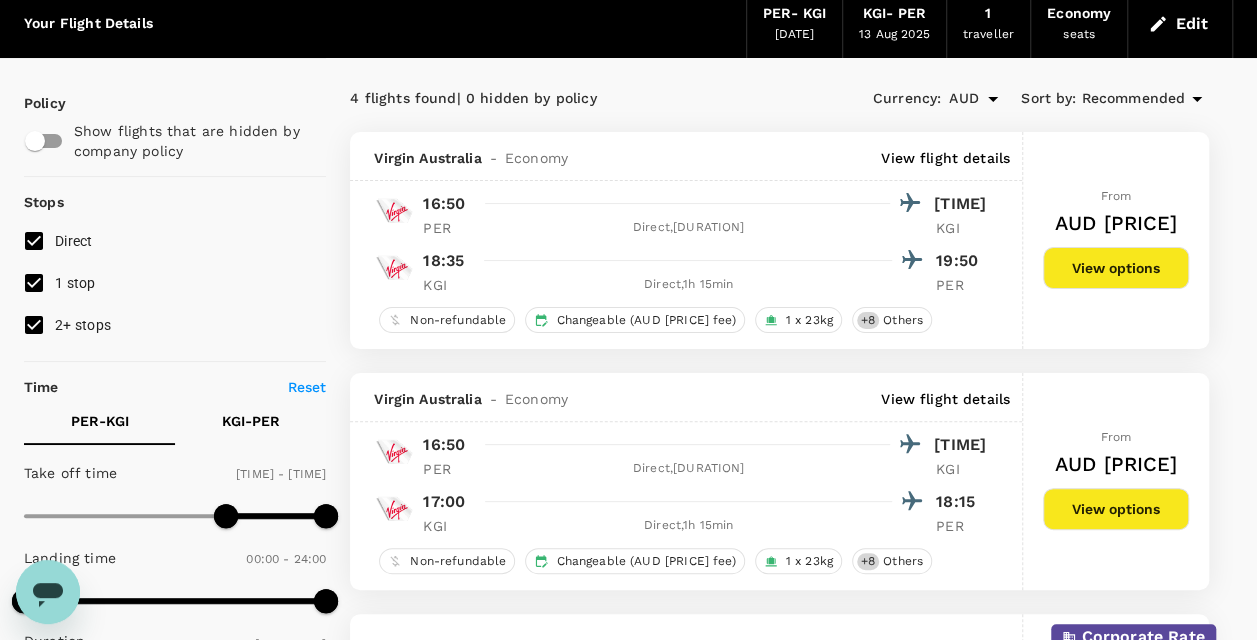click on "View options" at bounding box center (1116, 268) 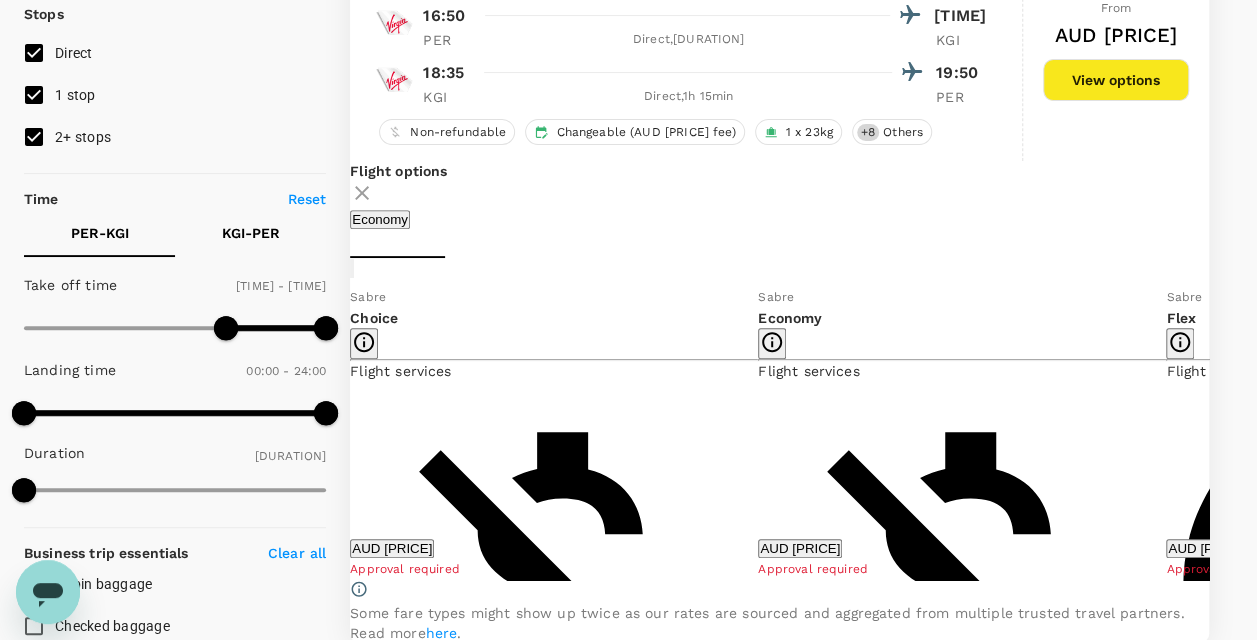 scroll, scrollTop: 310, scrollLeft: 0, axis: vertical 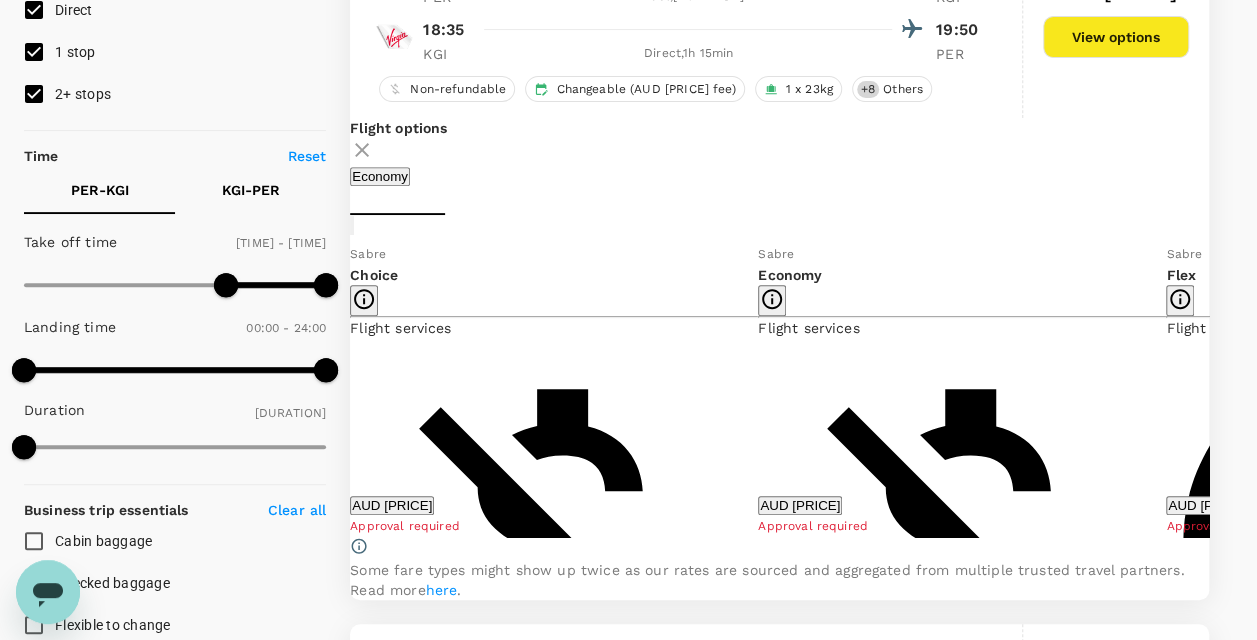 click on "Show more" at bounding box center (385, 1724) 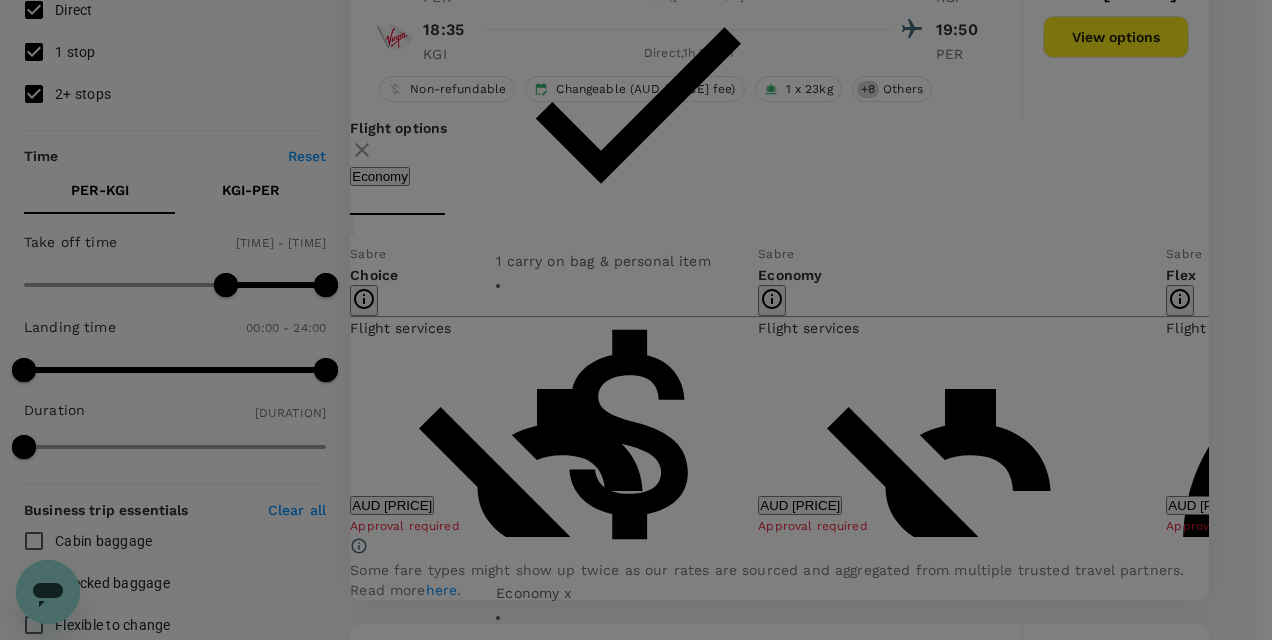 click 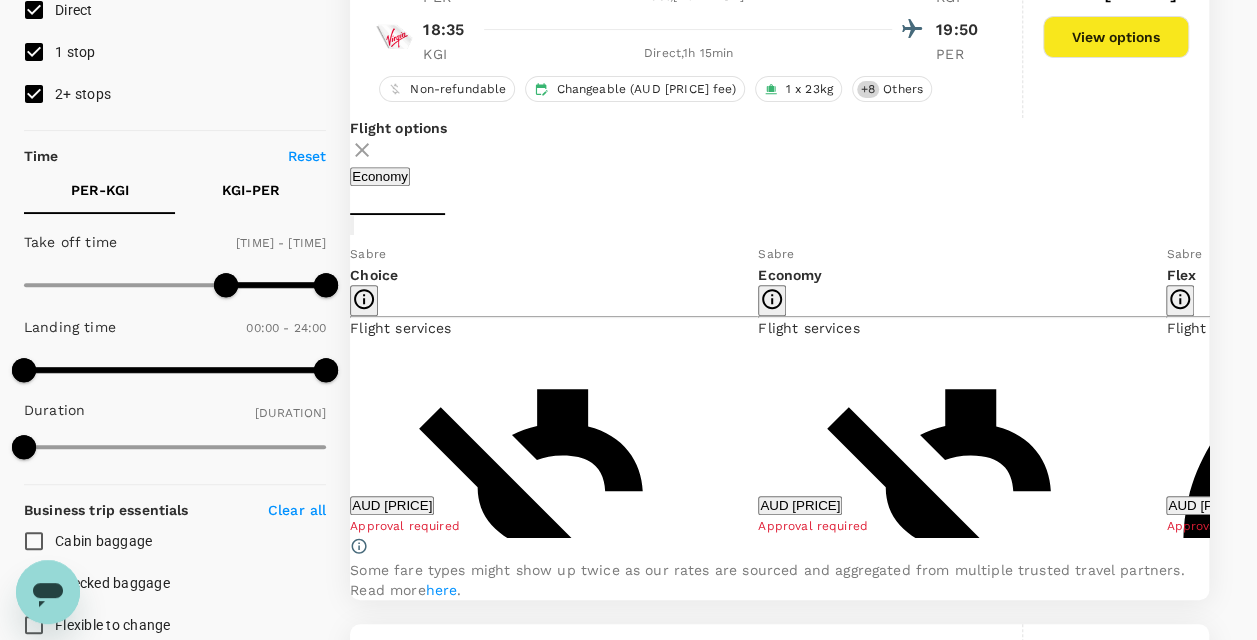 click on "Show more" at bounding box center [793, 1724] 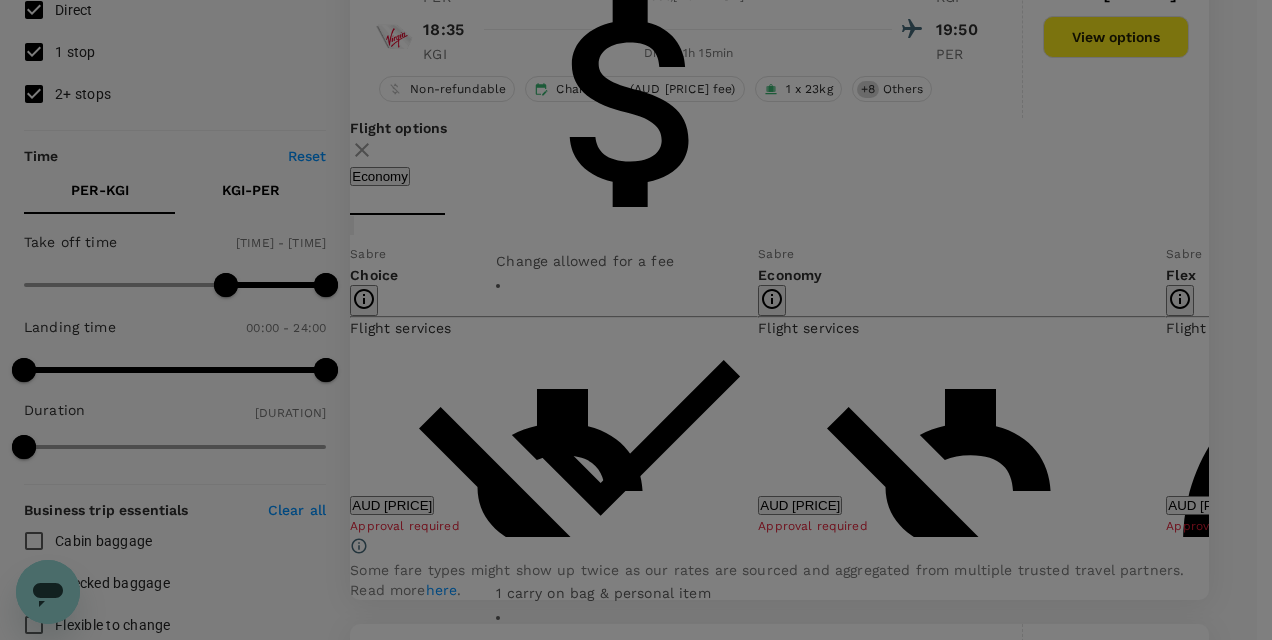 click 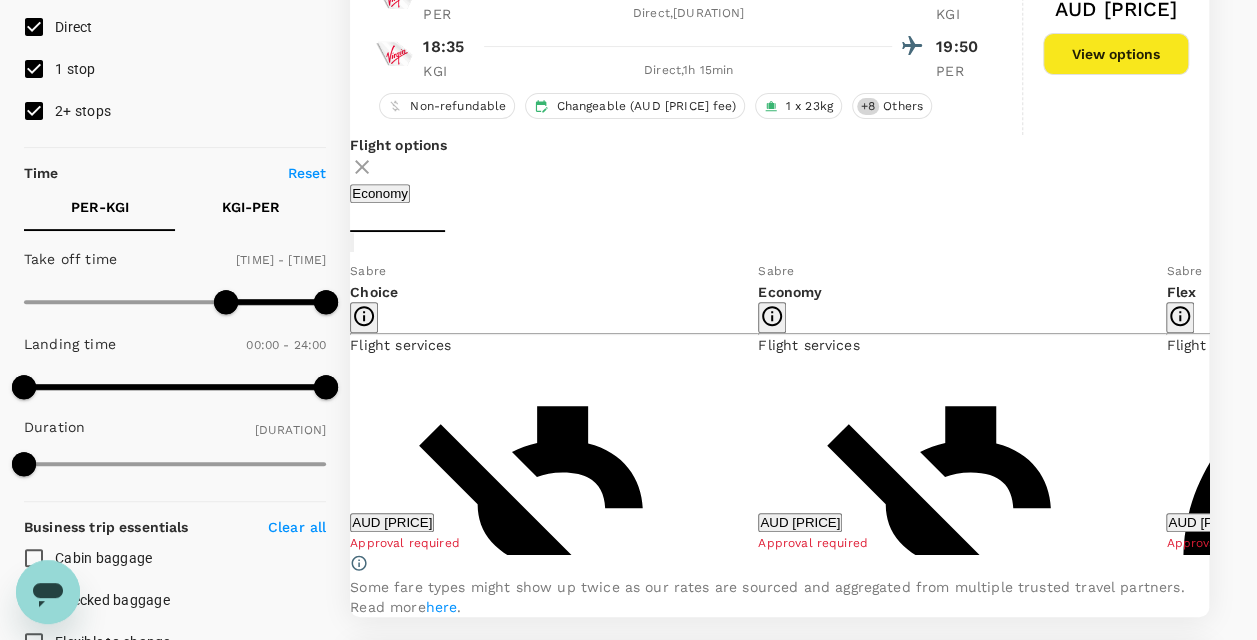 scroll, scrollTop: 310, scrollLeft: 0, axis: vertical 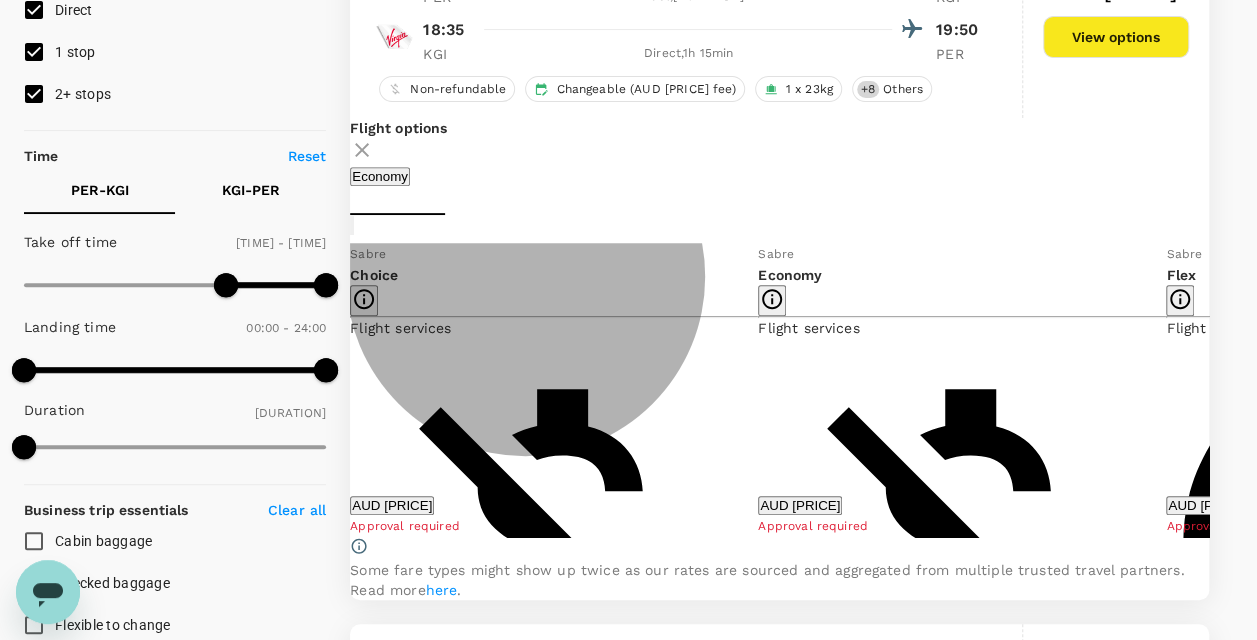 click on "AUD 627.40" at bounding box center [392, 505] 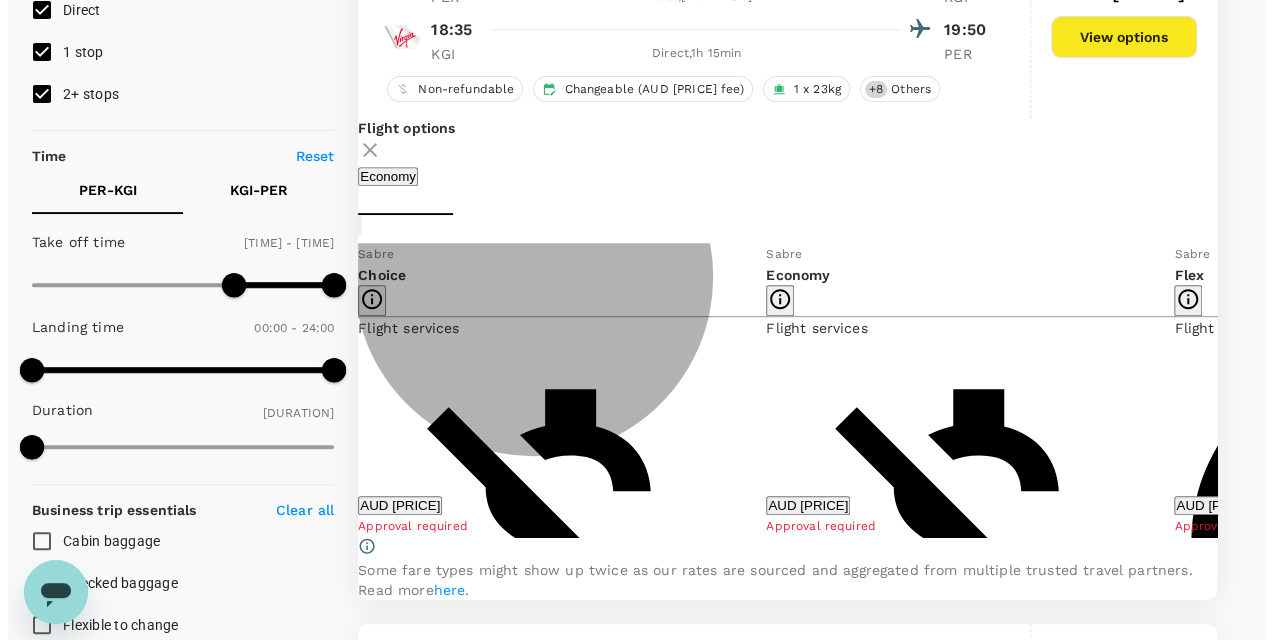 scroll, scrollTop: 0, scrollLeft: 0, axis: both 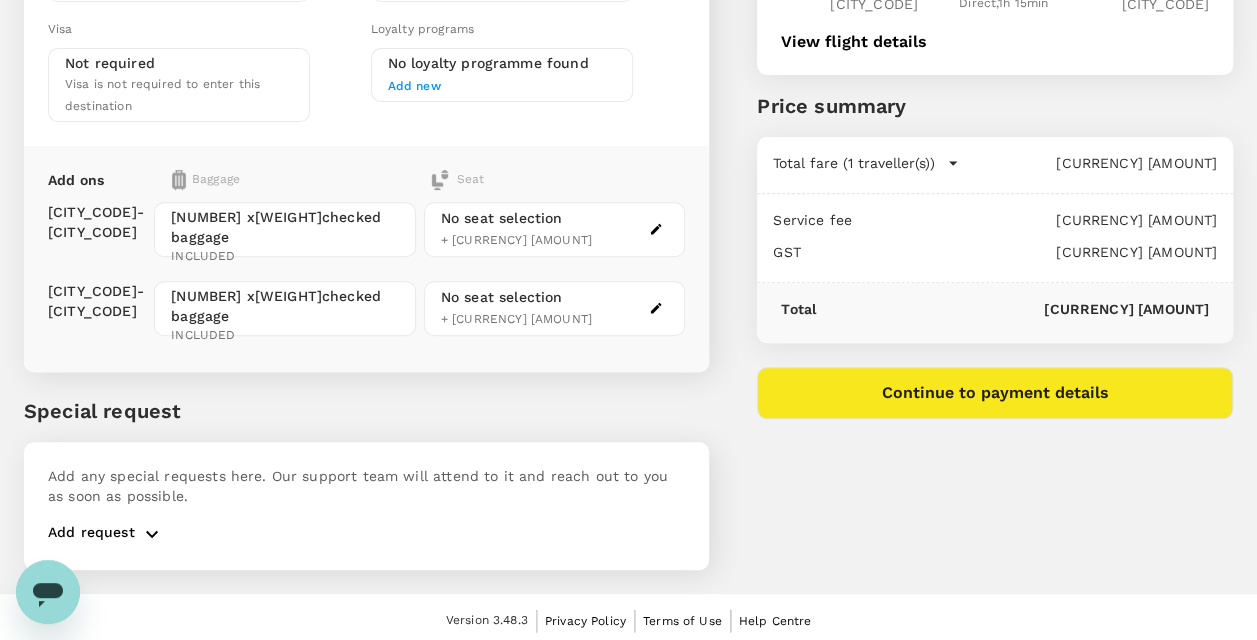 click on "Continue to payment details" at bounding box center (995, 393) 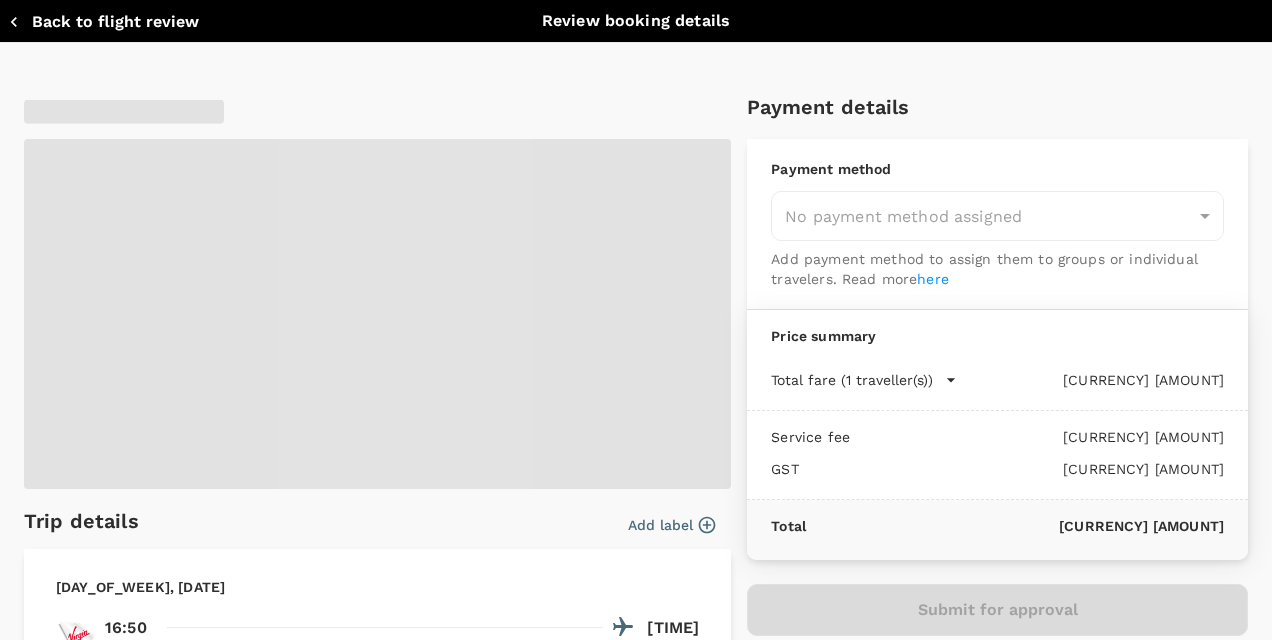 type on "[UUID]" 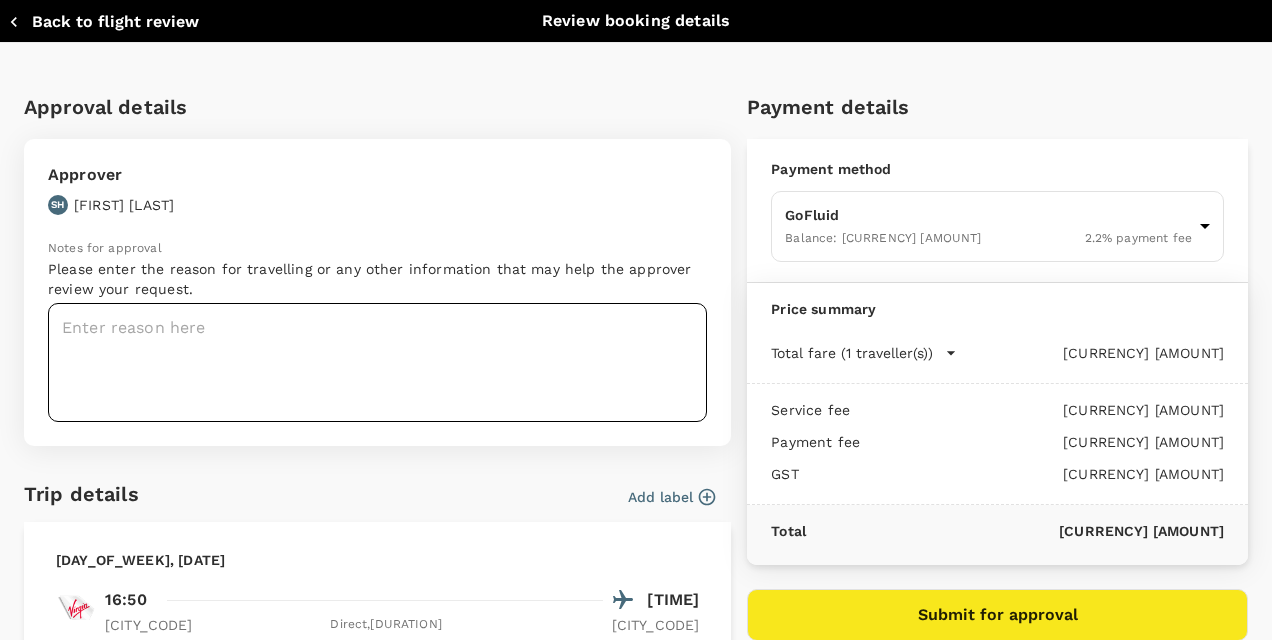 click at bounding box center [377, 362] 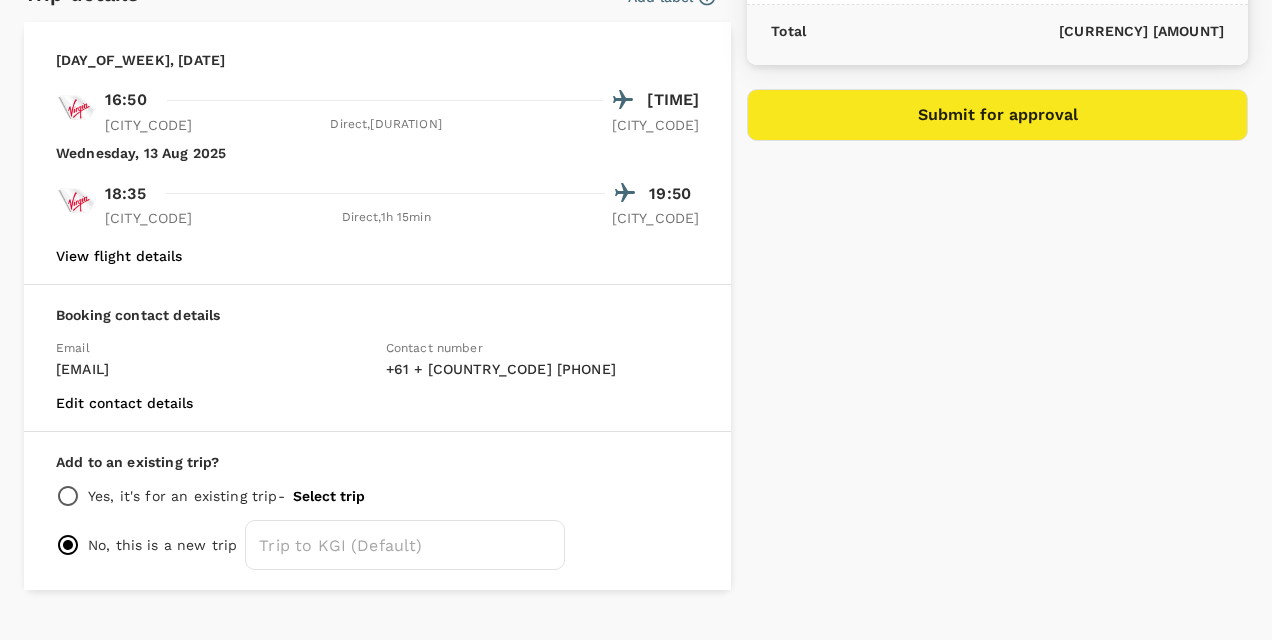 scroll, scrollTop: 538, scrollLeft: 0, axis: vertical 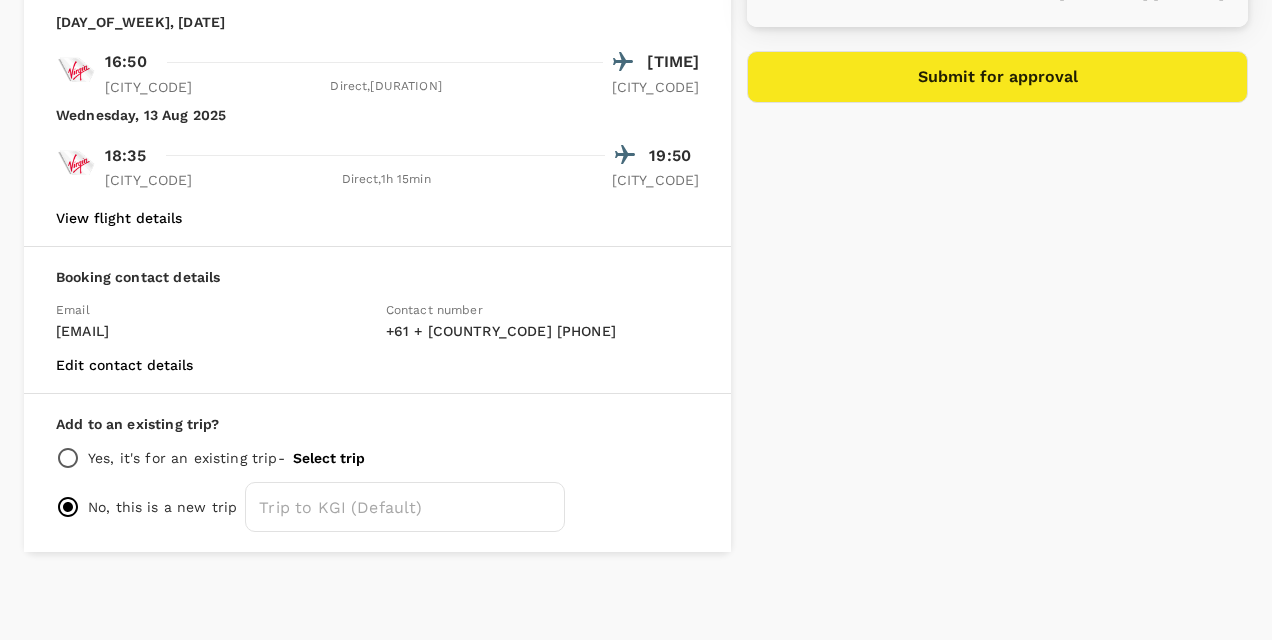type on "Trip to [CITY] to see local units and participate in MAX3-ALS3 maintenance on the [DAY]th" 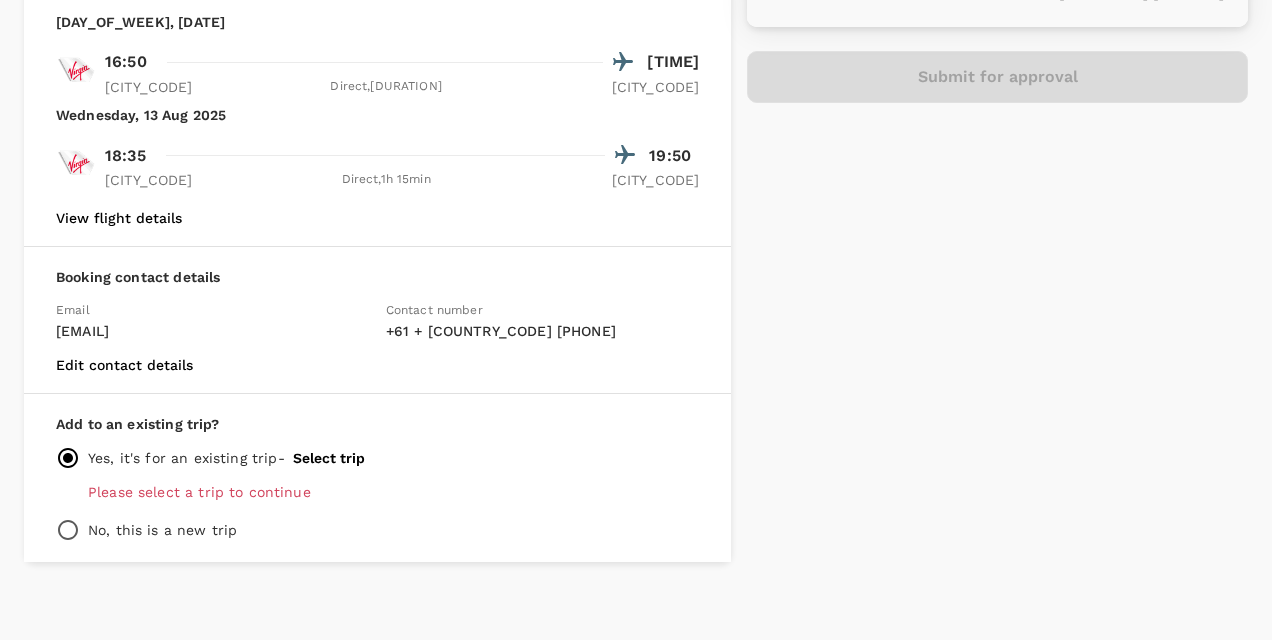 click on "Select trip" at bounding box center (329, 458) 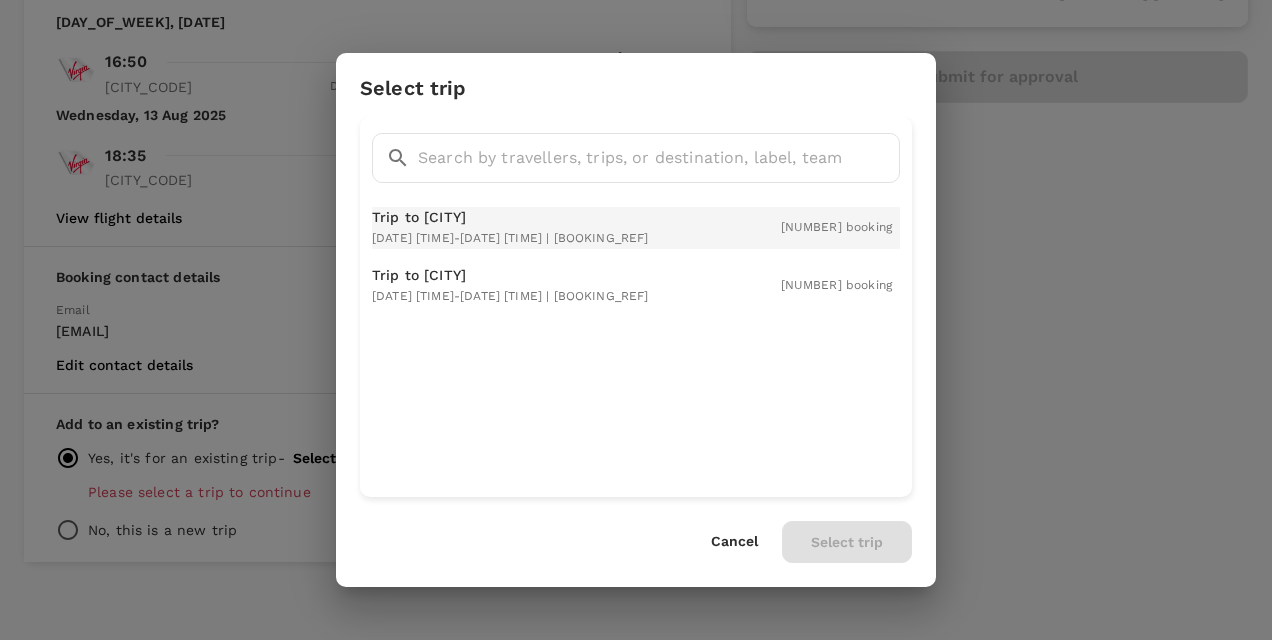 click on "[DATE] [TIME]   -  [DATE] [TIME]   | [BOOKING_REF]" at bounding box center [510, 238] 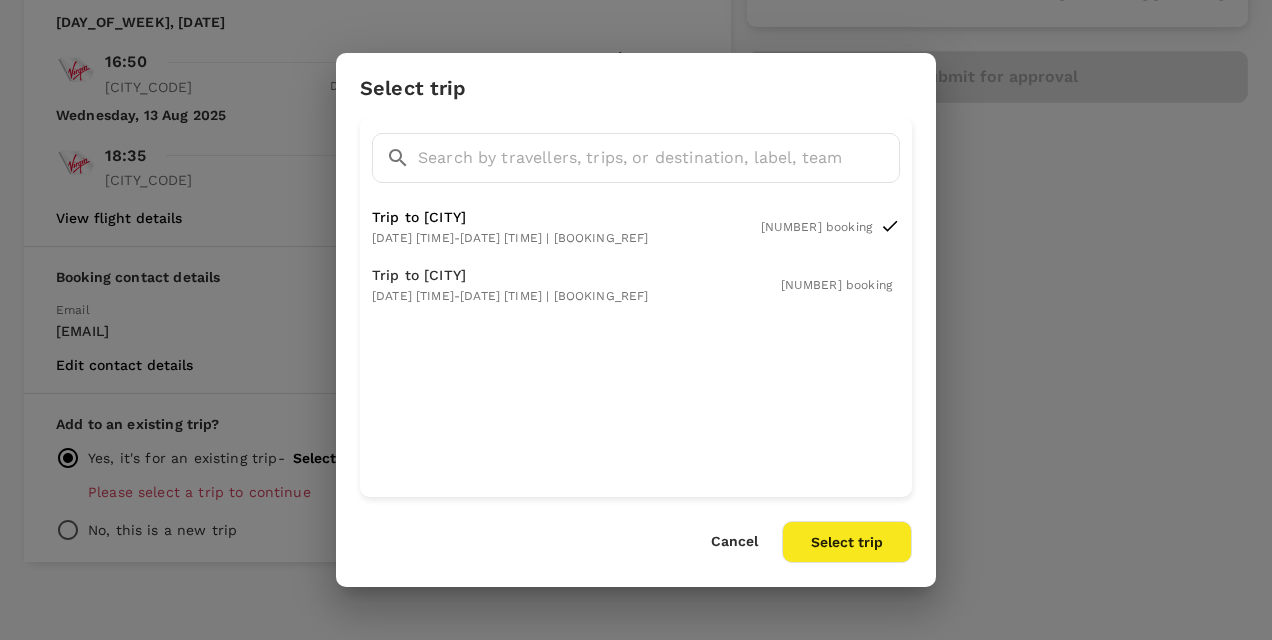 click on "Select trip" at bounding box center (847, 542) 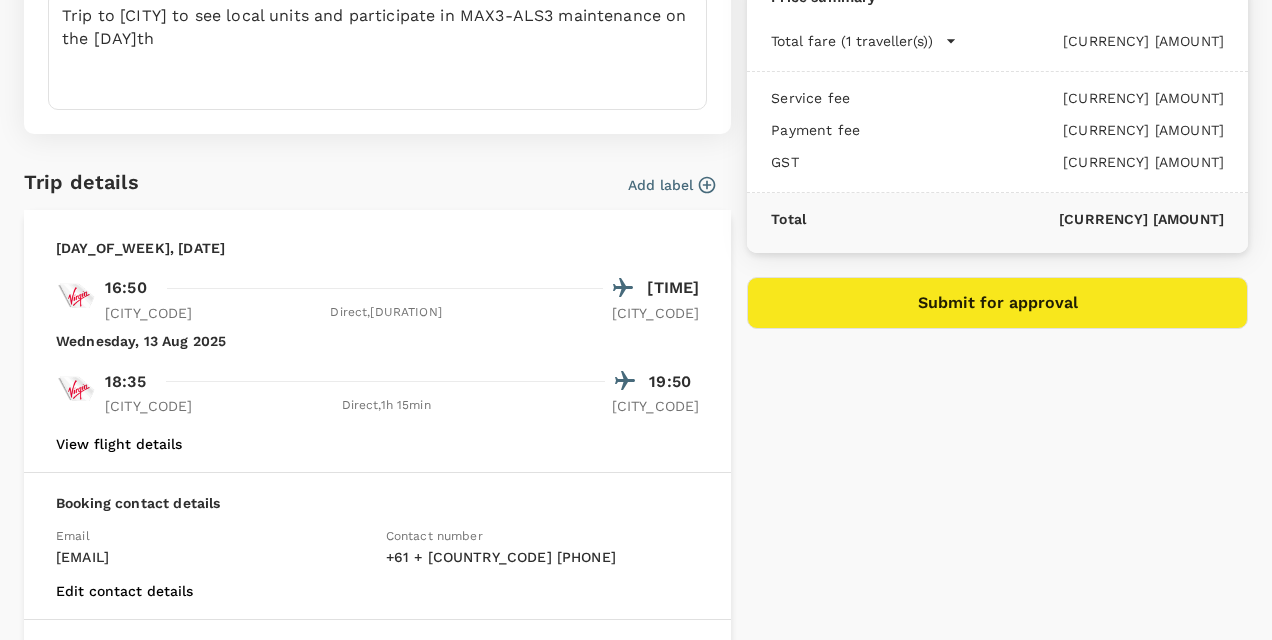 scroll, scrollTop: 212, scrollLeft: 0, axis: vertical 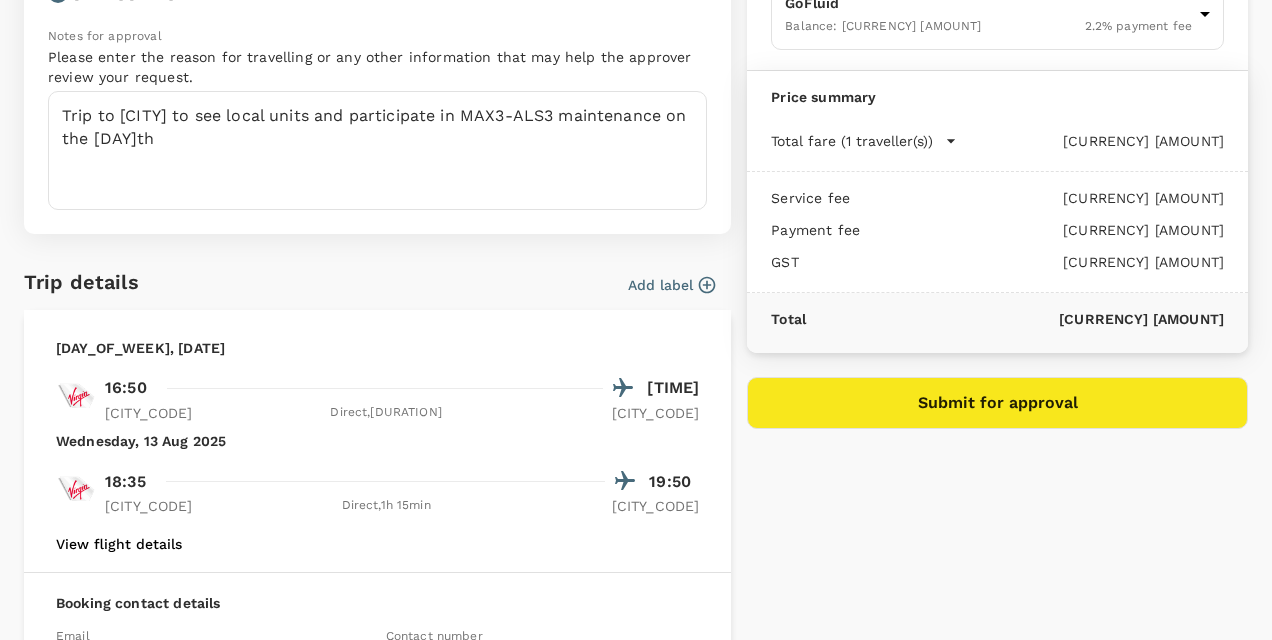 click on "Submit for approval" at bounding box center (997, 403) 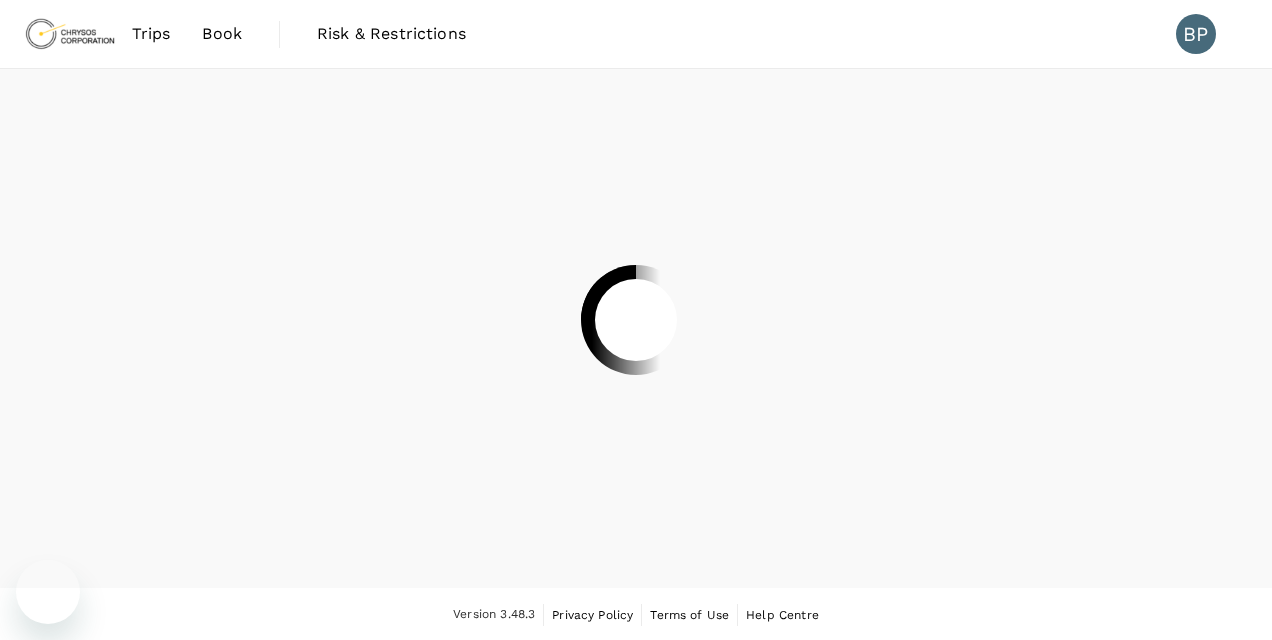 scroll, scrollTop: 0, scrollLeft: 0, axis: both 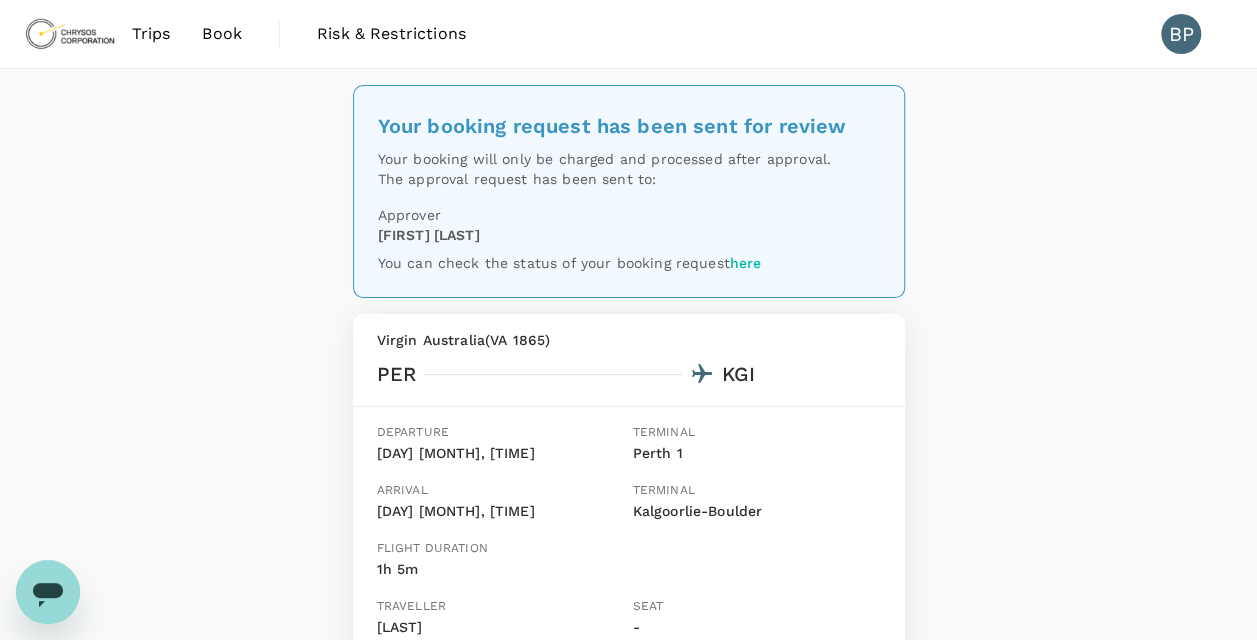 click on "Trips" at bounding box center [151, 34] 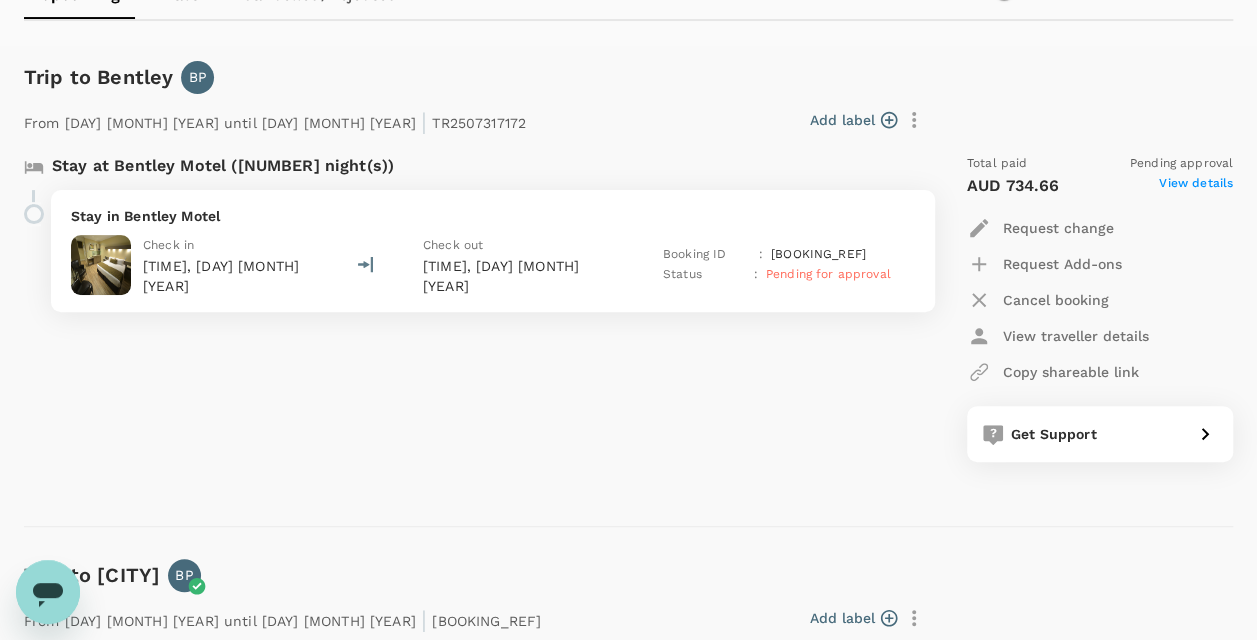 scroll, scrollTop: 200, scrollLeft: 0, axis: vertical 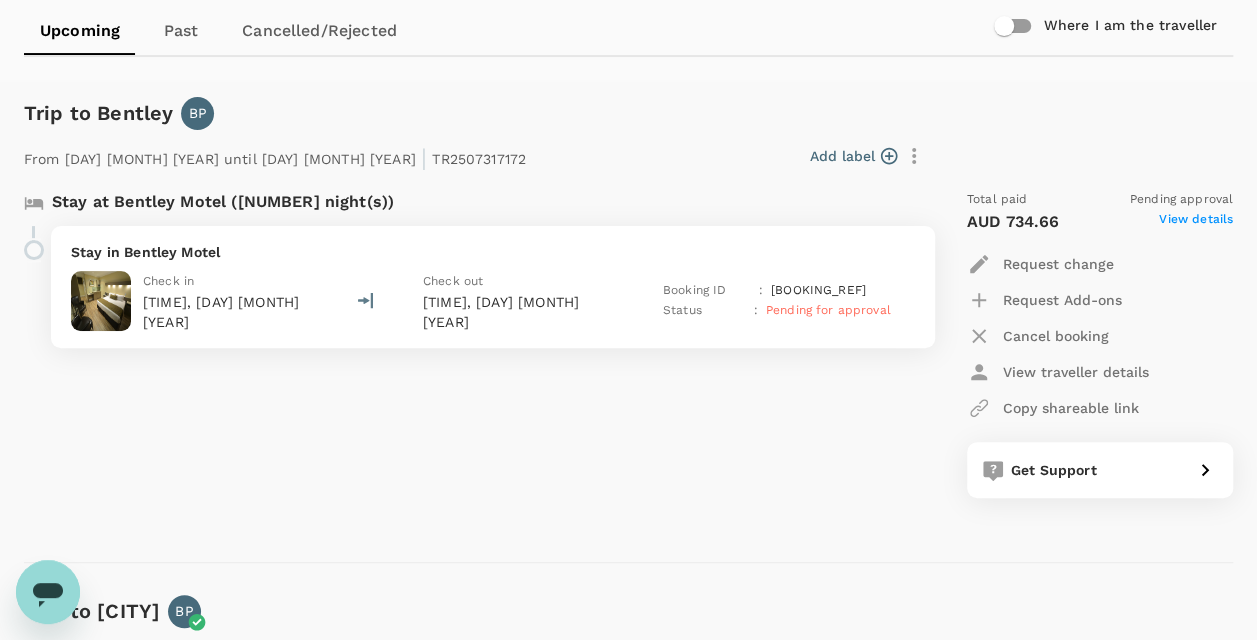 click on "Stay in Bentley Motel Check in 14:00, 10 Aug 2025 Check out 10:00, 14 Aug 2025 Booking ID : H2025073124003 Status : Pending for approval" at bounding box center (493, 287) 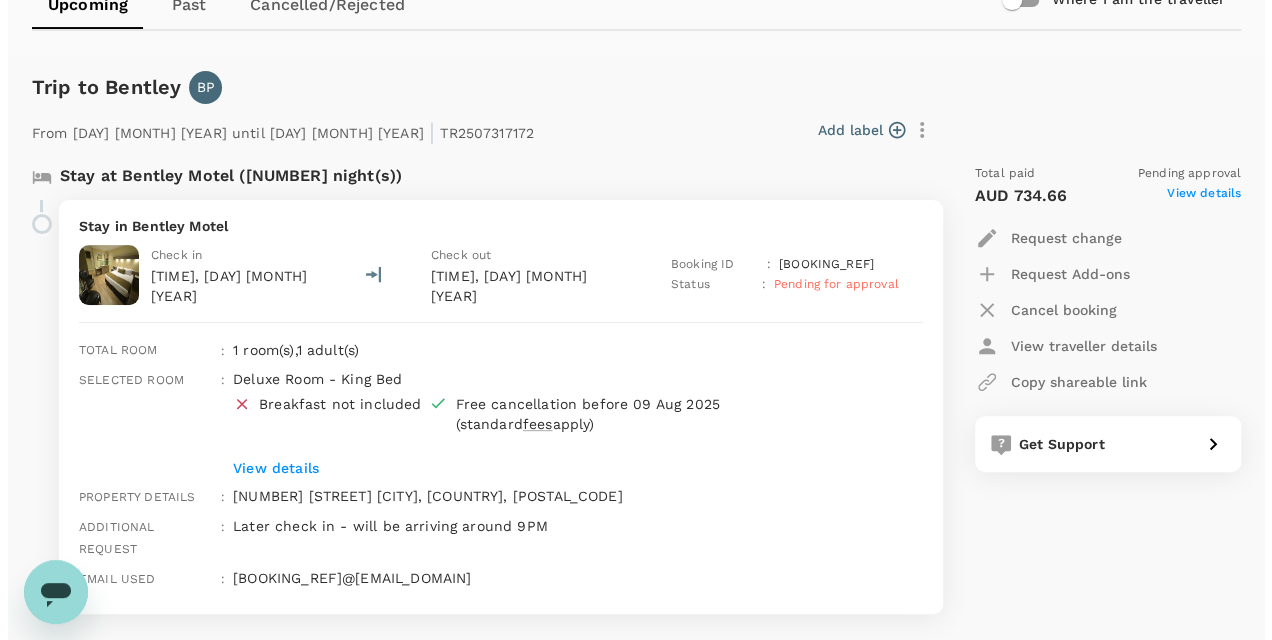 scroll, scrollTop: 200, scrollLeft: 0, axis: vertical 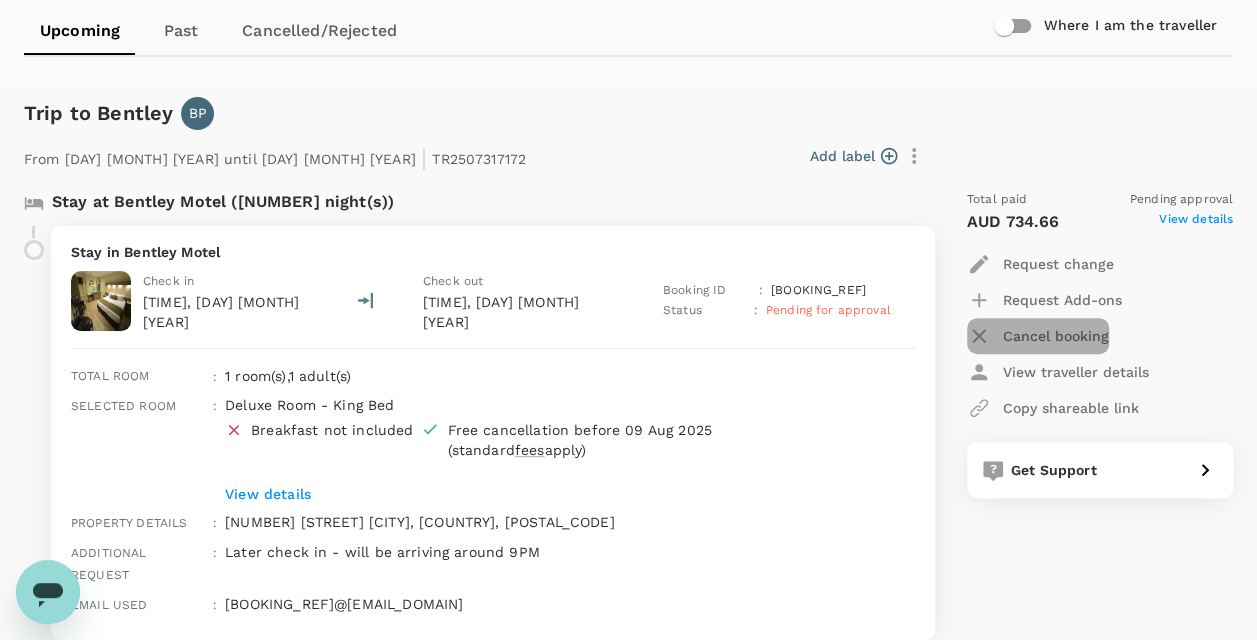 click on "Cancel booking" at bounding box center [1056, 336] 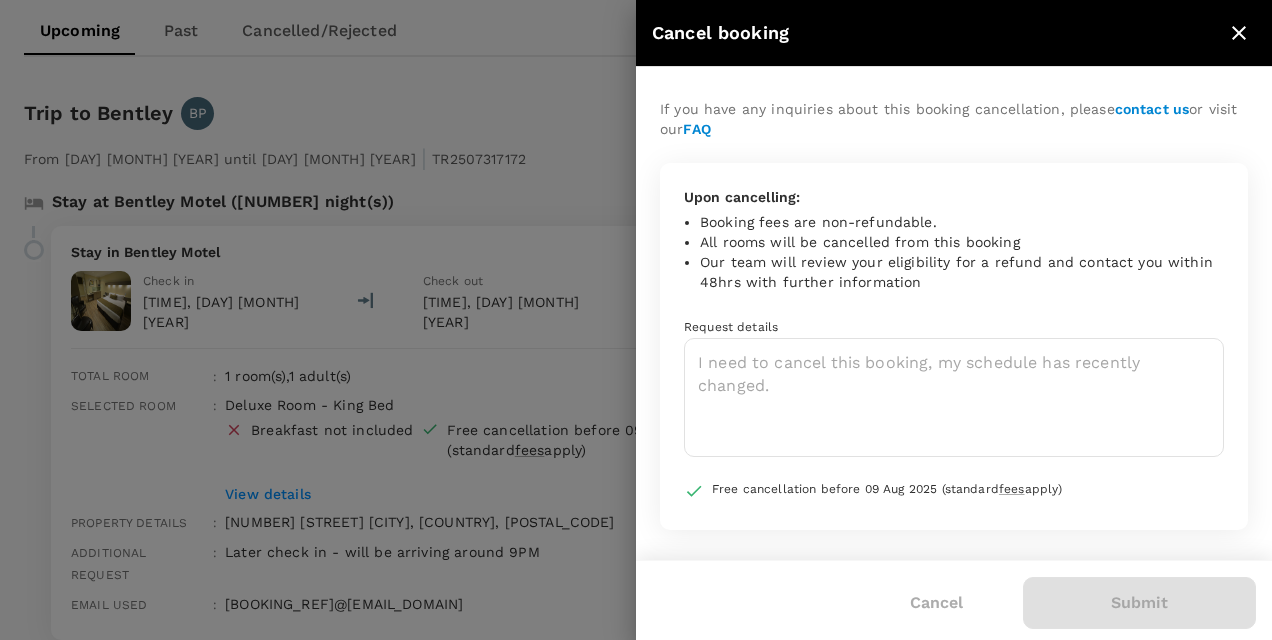 scroll, scrollTop: 0, scrollLeft: 0, axis: both 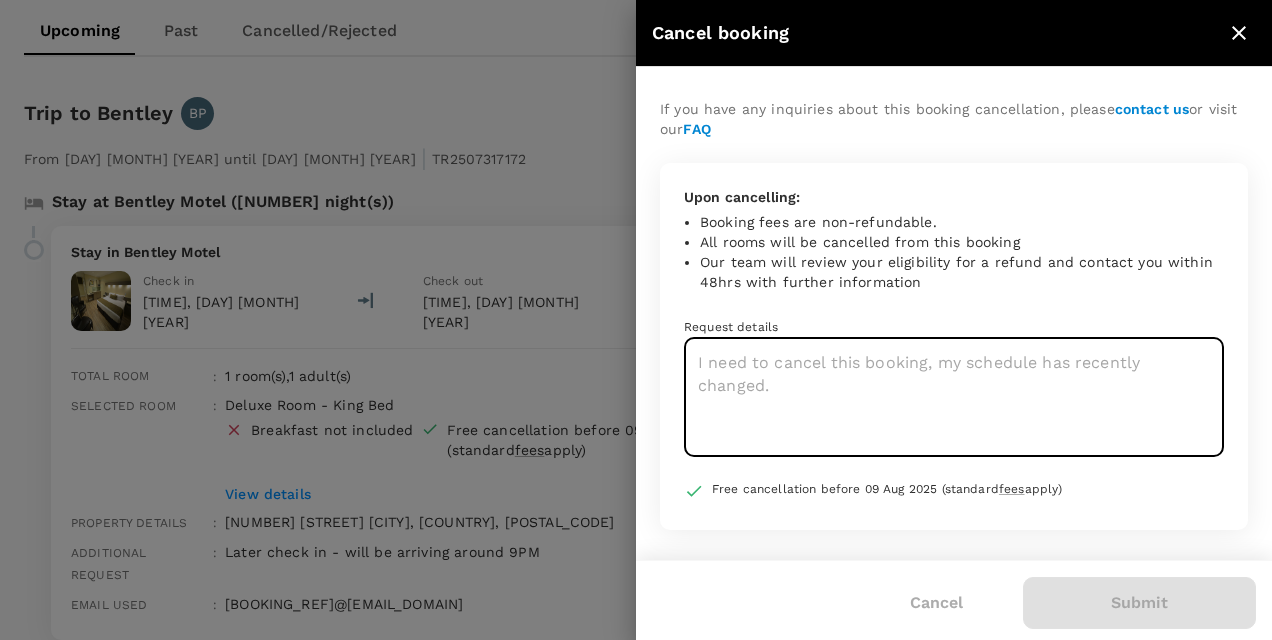click at bounding box center (954, 397) 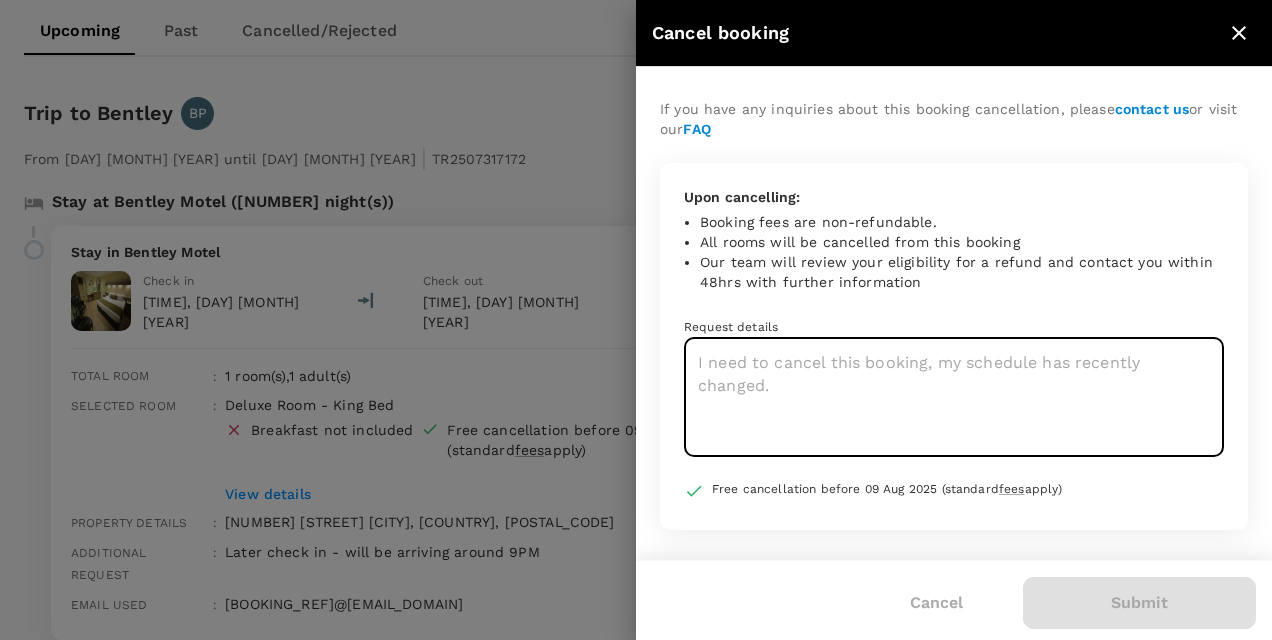 type 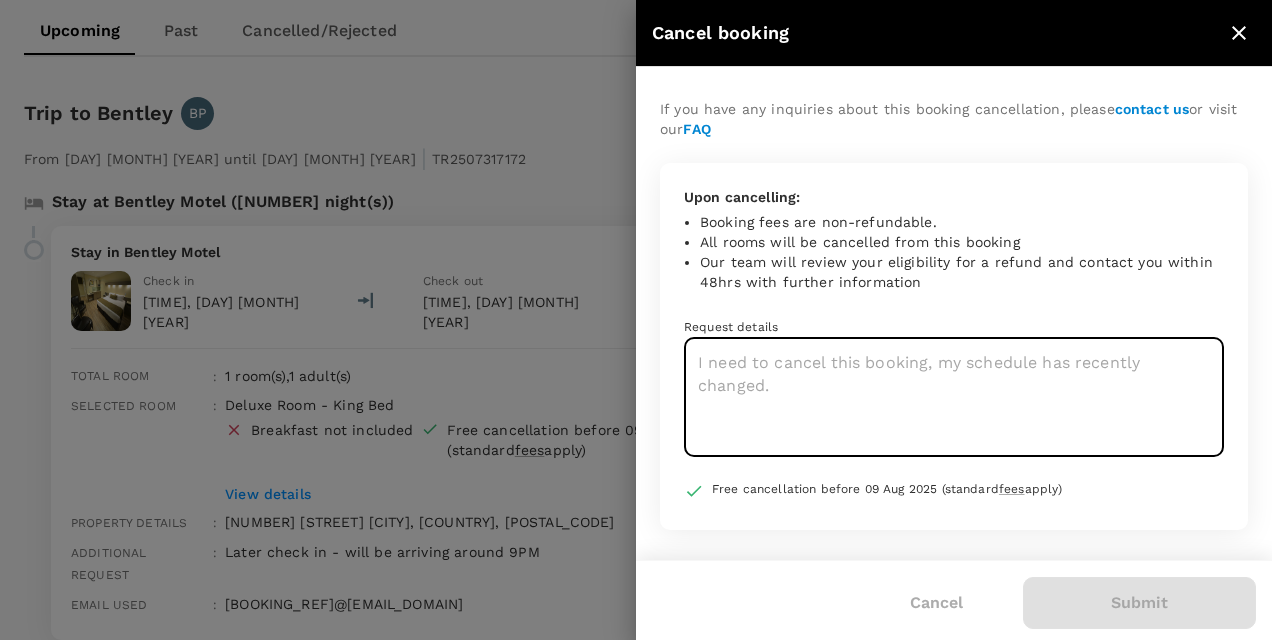 click at bounding box center [954, 397] 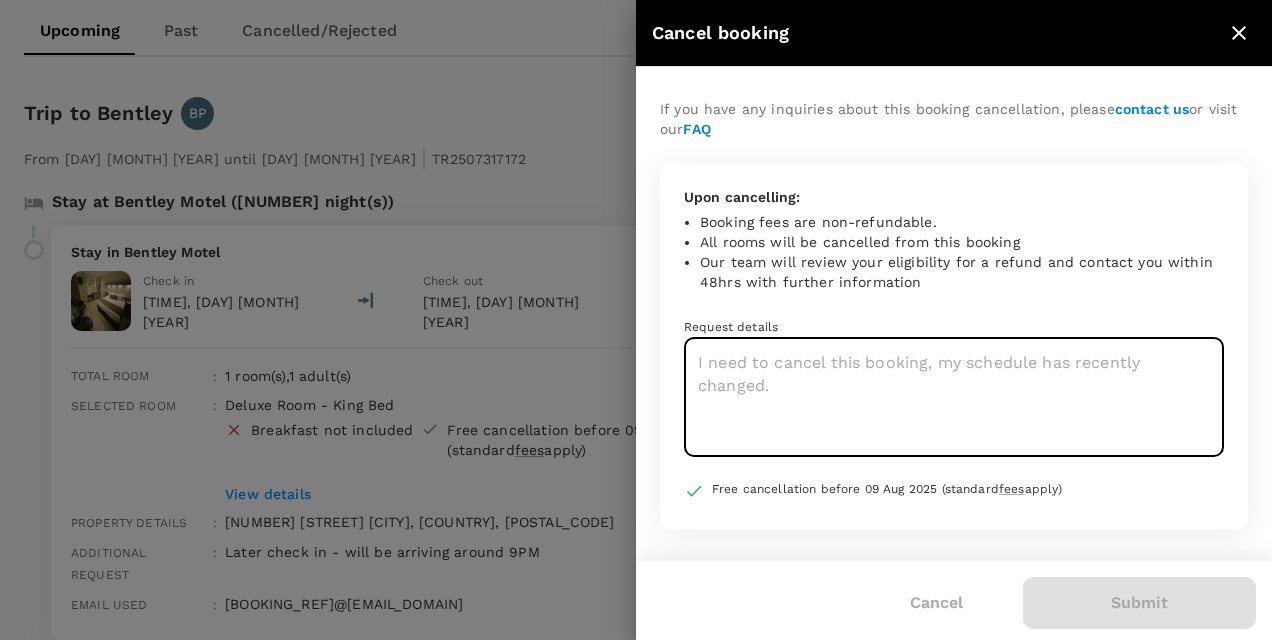 type on "I" 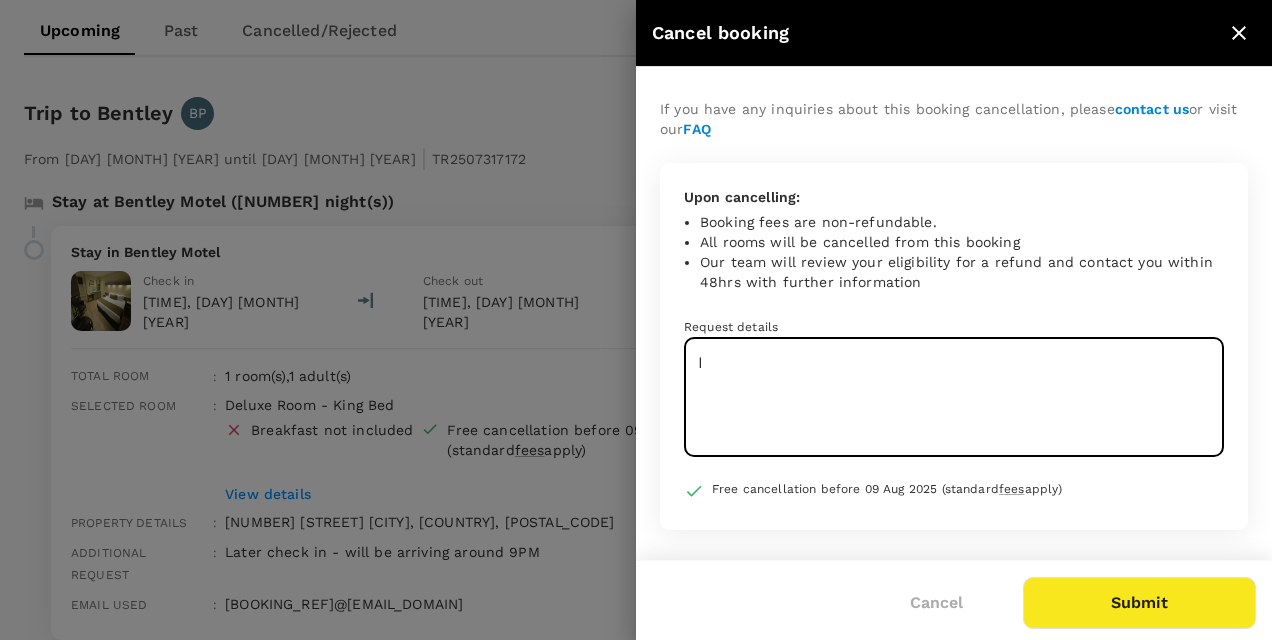 type 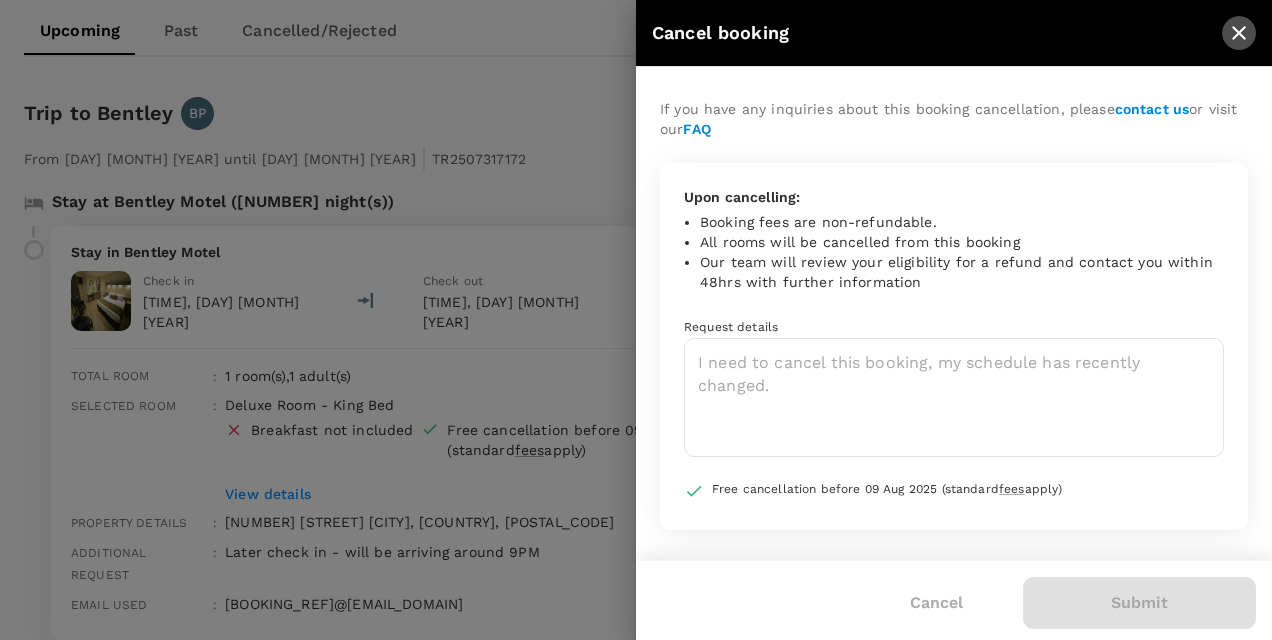 click 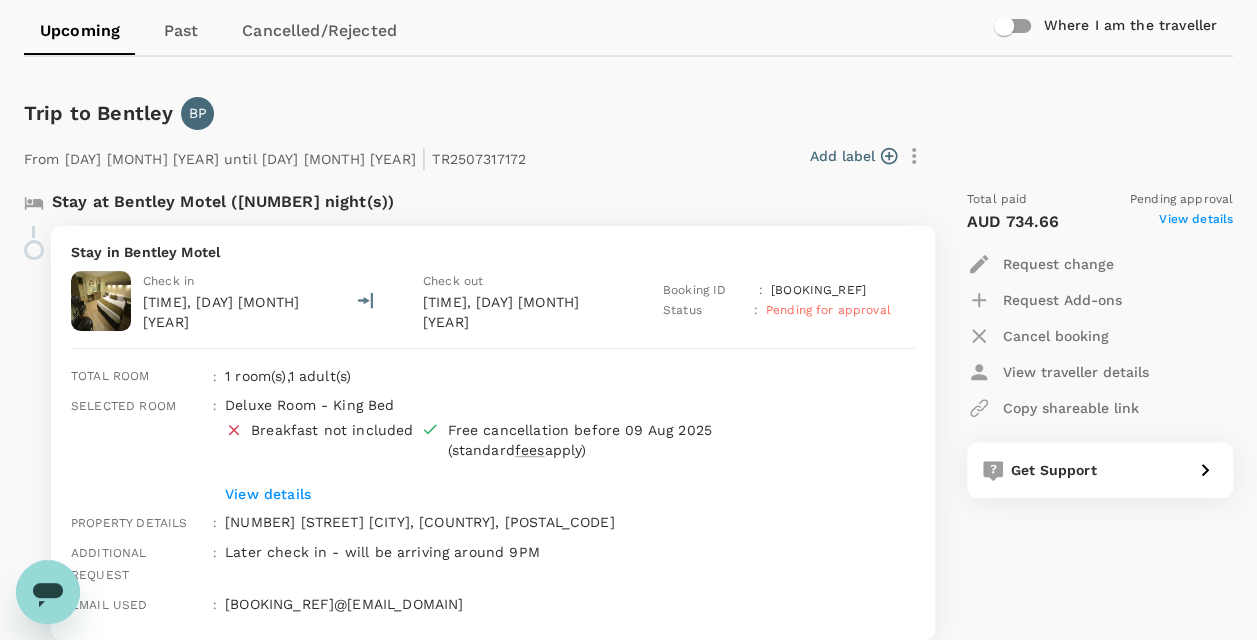 click on "Request change" at bounding box center [1058, 264] 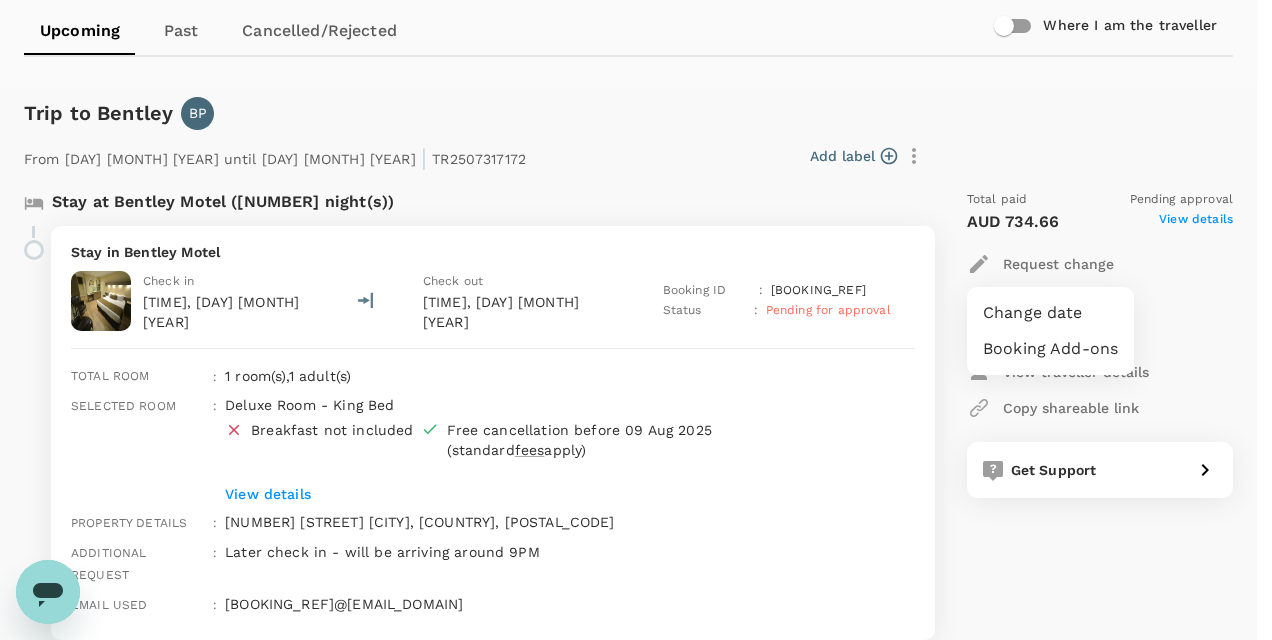 click on "Change date" at bounding box center (1050, 313) 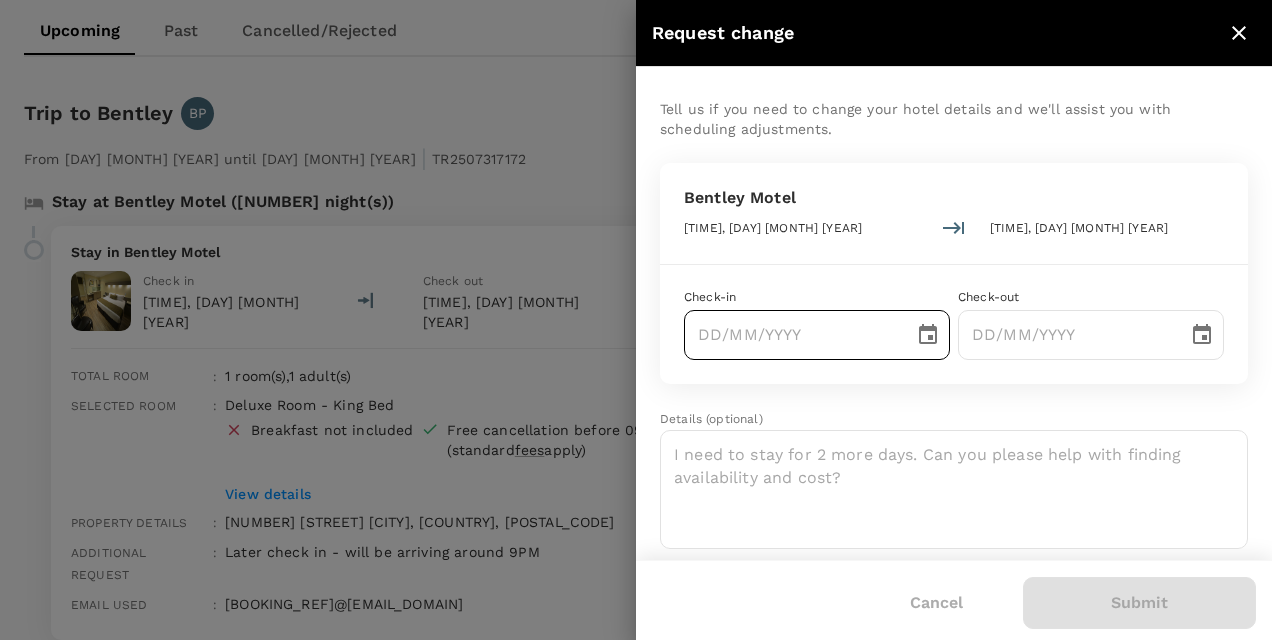 click 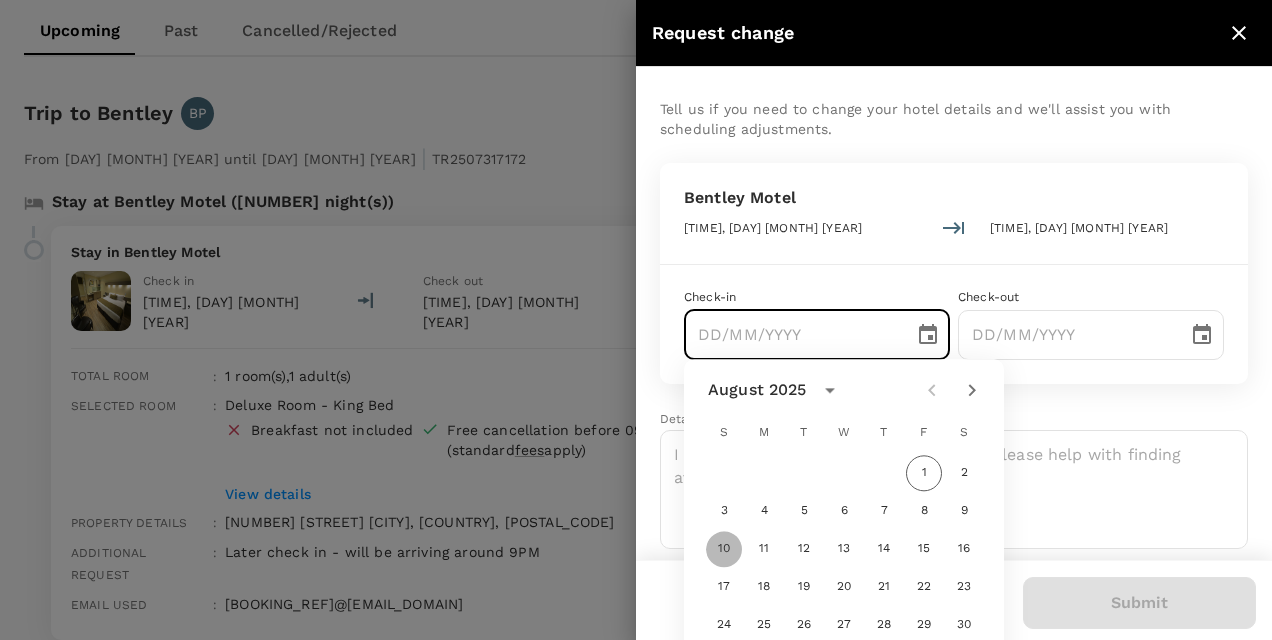 click on "10" at bounding box center (724, 549) 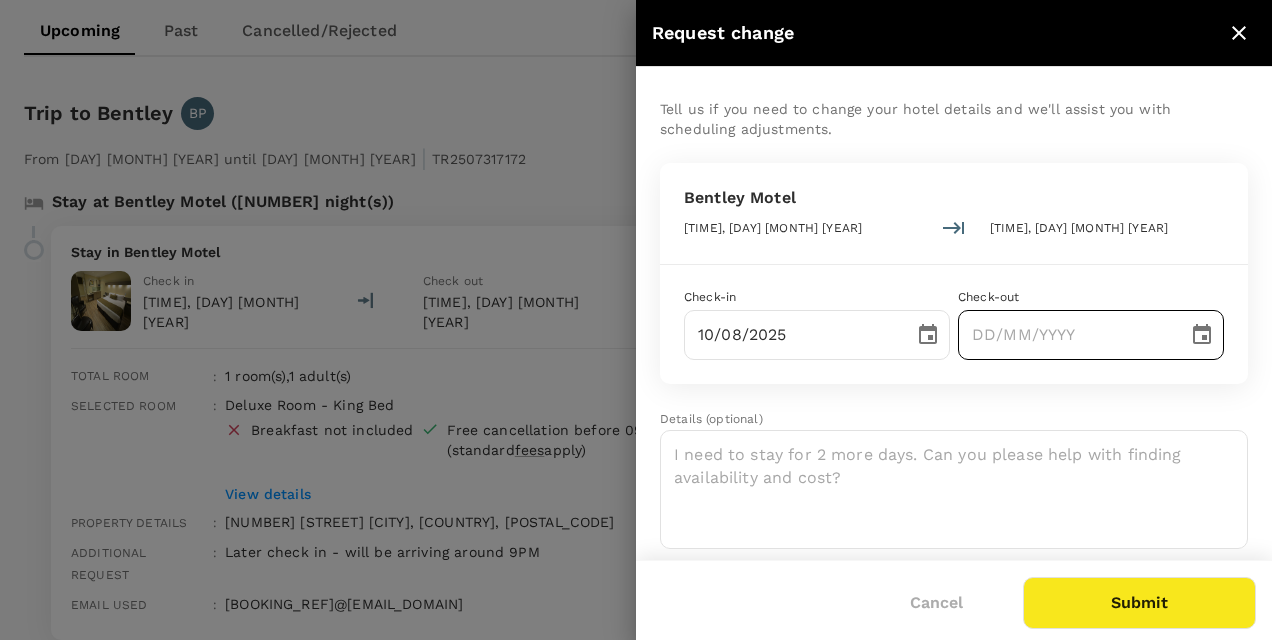 click at bounding box center (1202, 335) 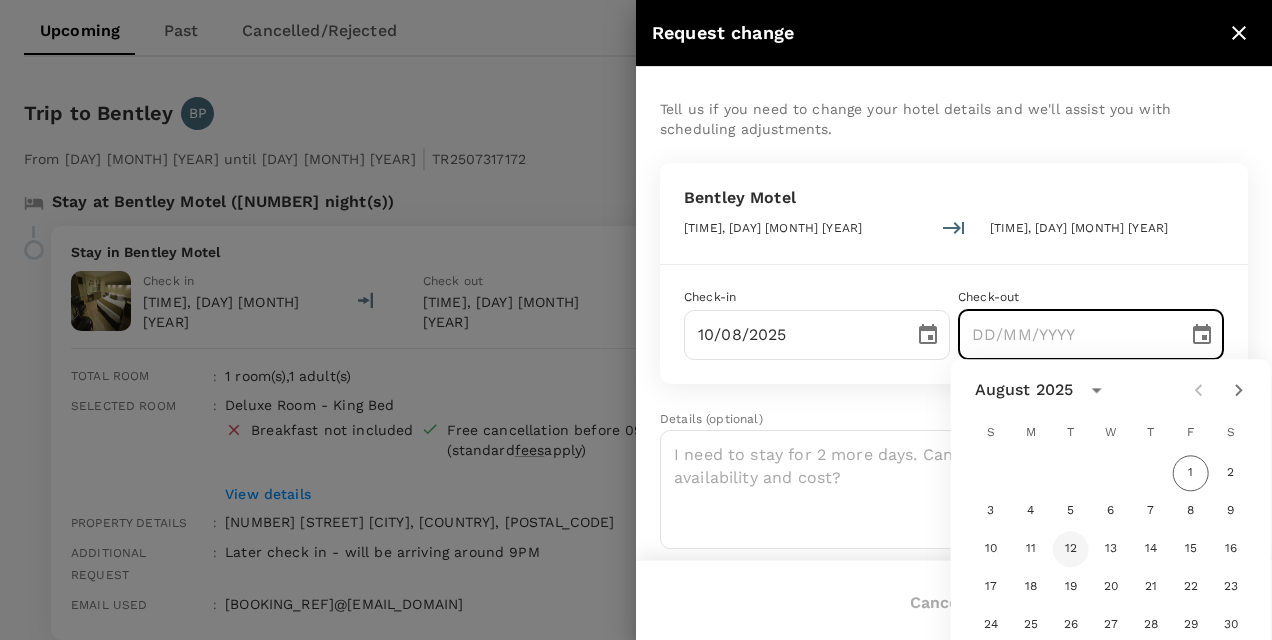 click on "12" at bounding box center (1071, 549) 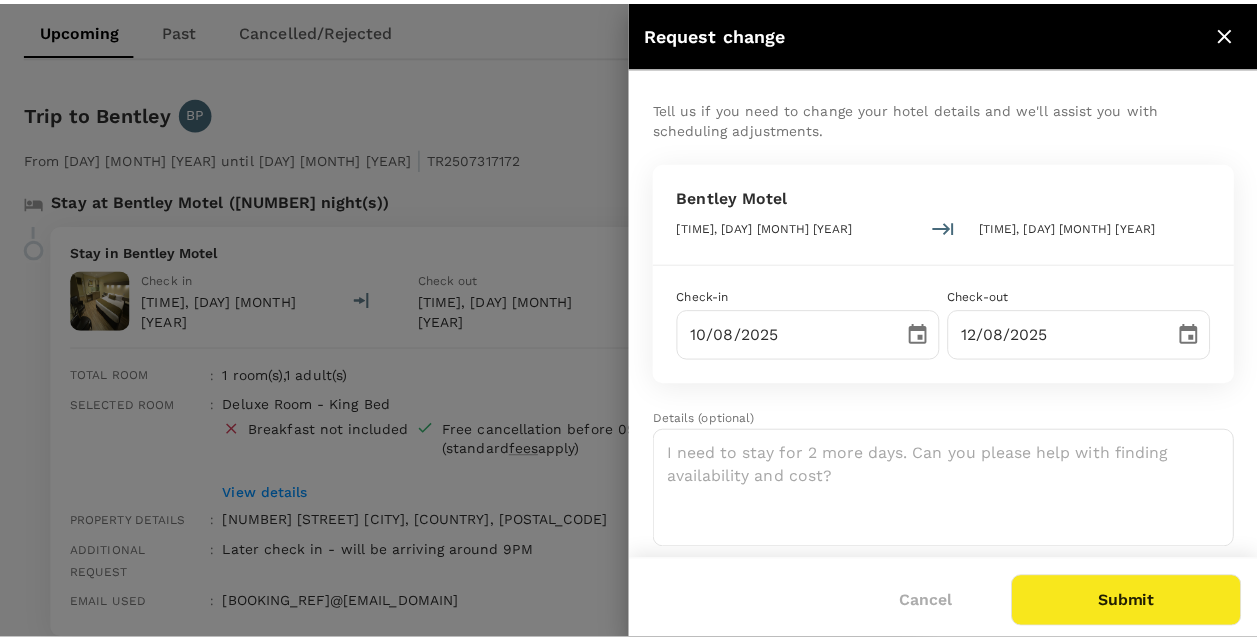 scroll, scrollTop: 18, scrollLeft: 0, axis: vertical 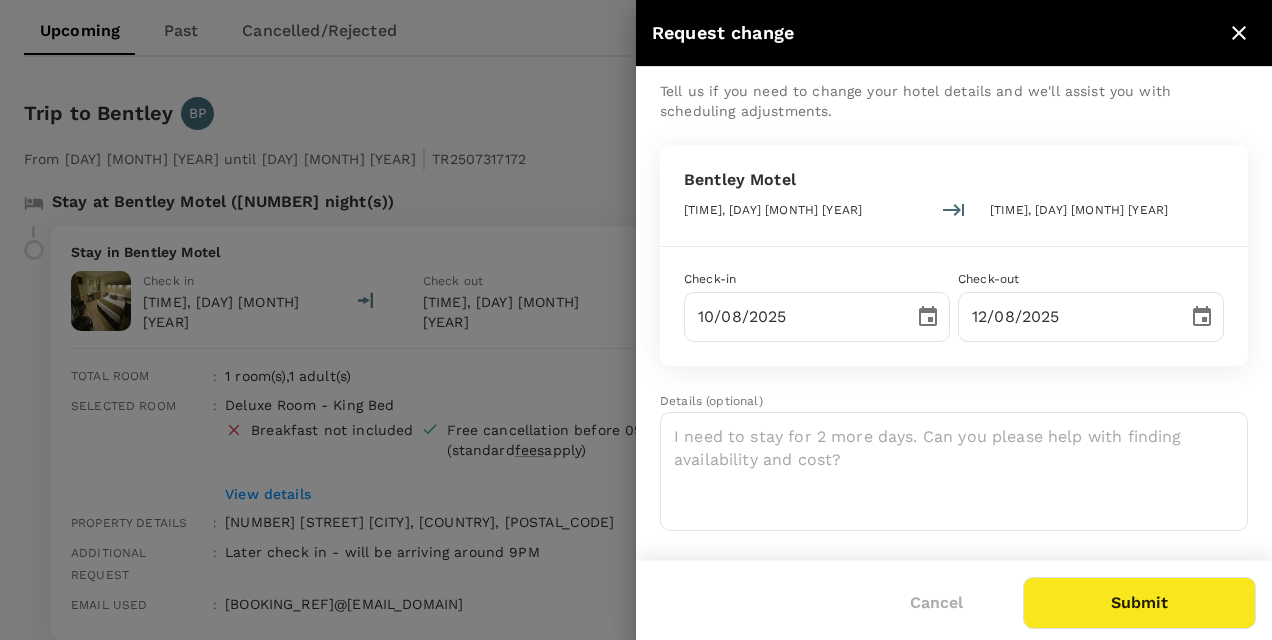 click 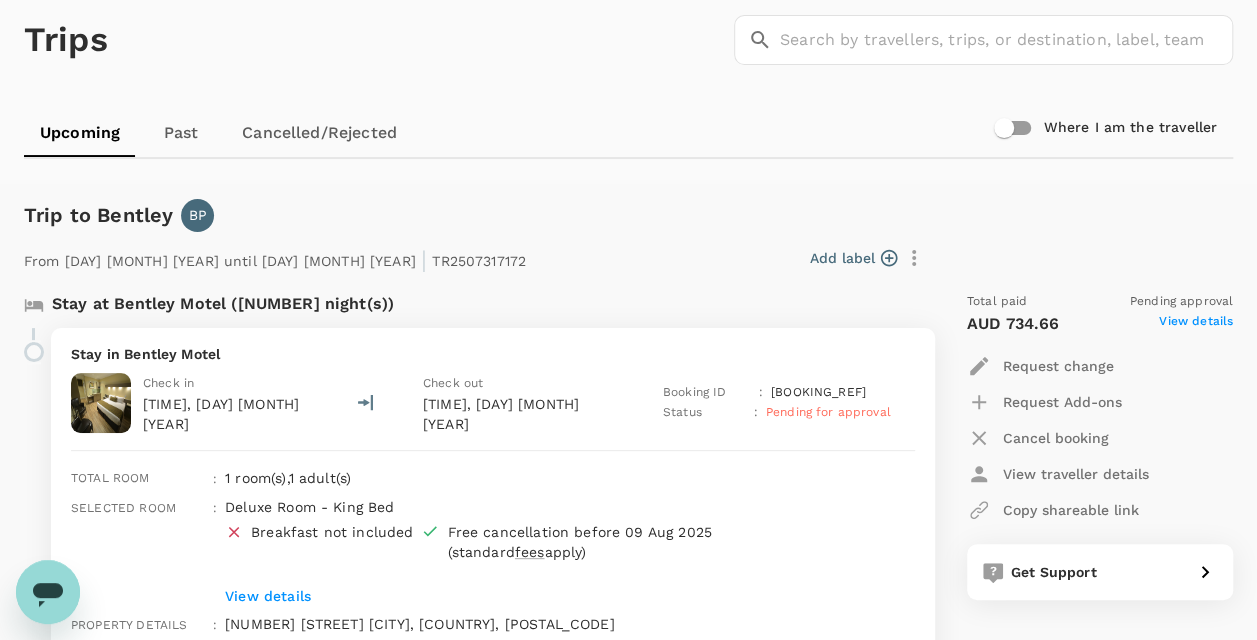scroll, scrollTop: 0, scrollLeft: 0, axis: both 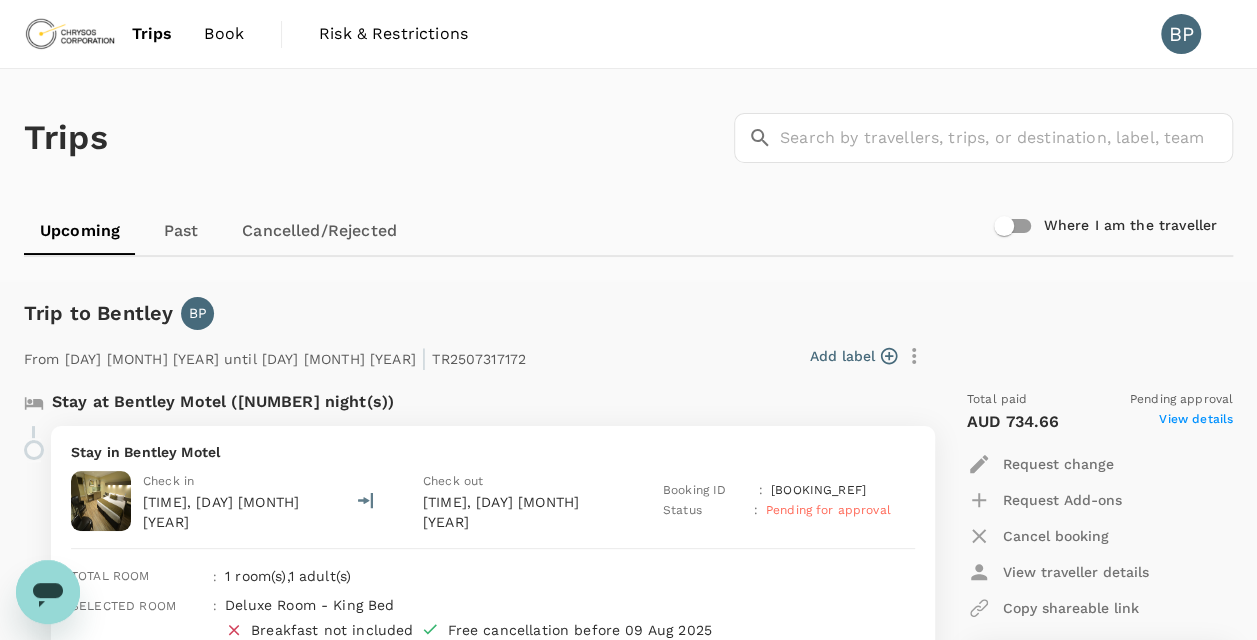 click on "Book" at bounding box center [224, 34] 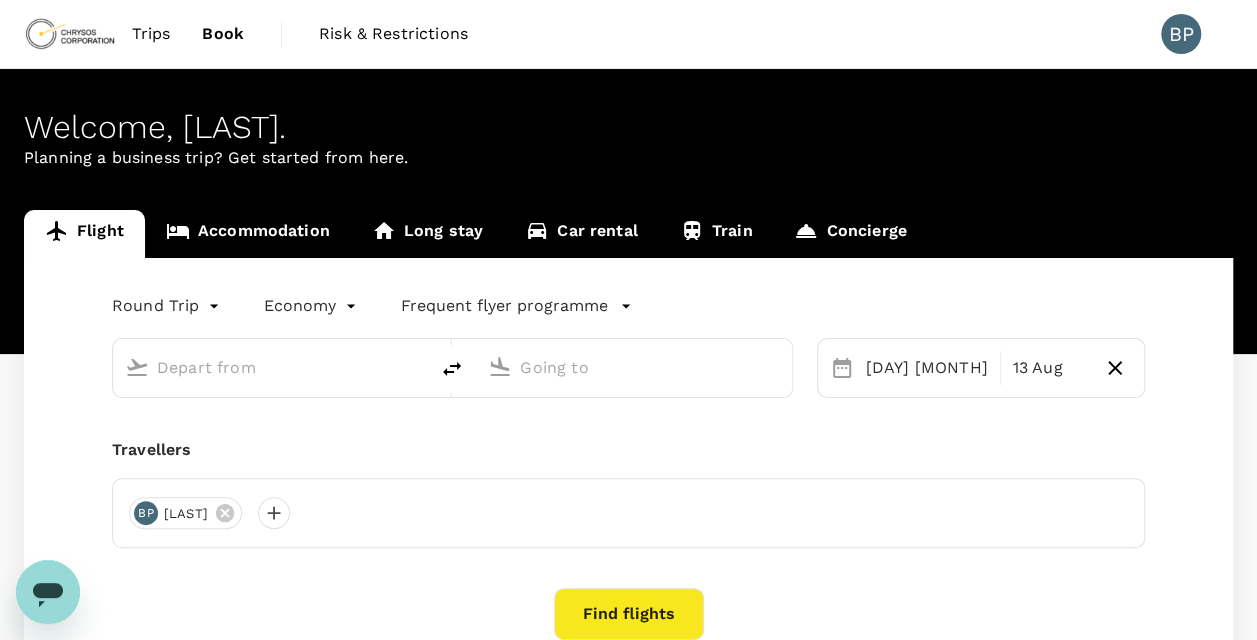 type on "Perth (PER)" 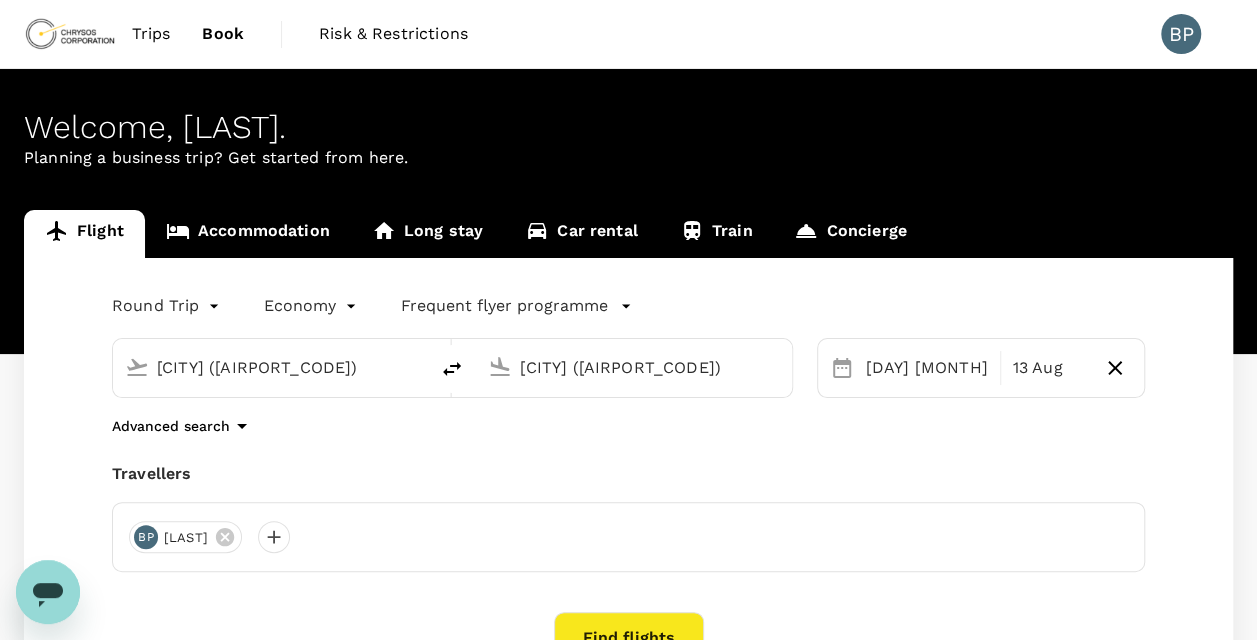 click on "Accommodation" at bounding box center [248, 234] 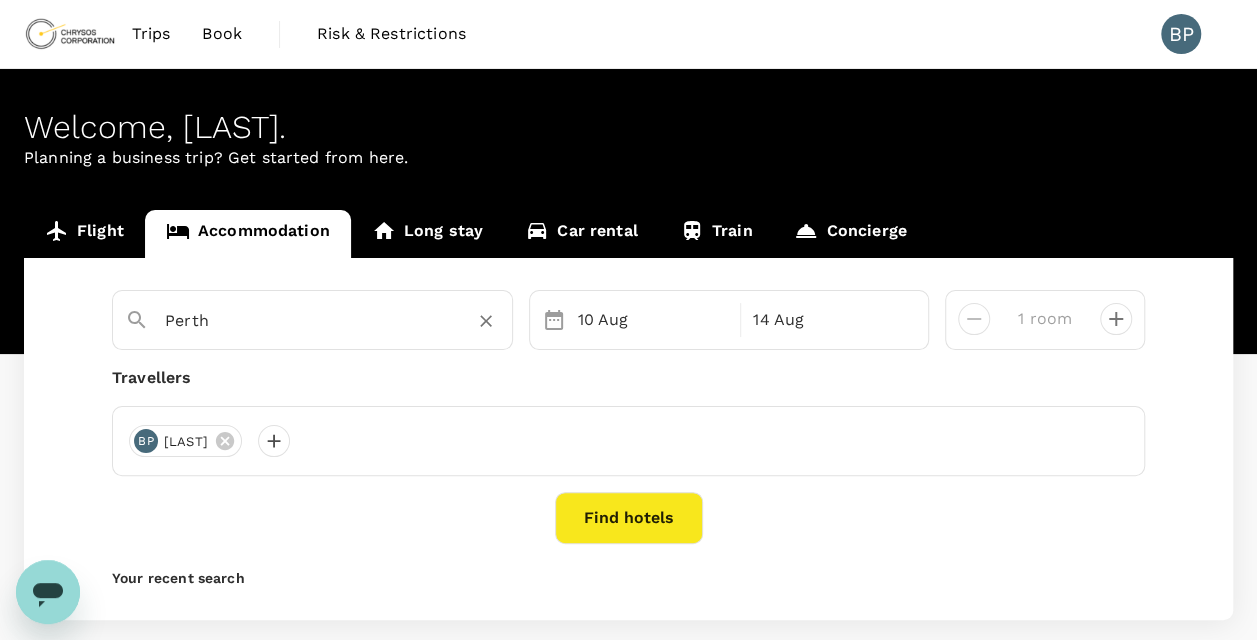 click on "Perth" at bounding box center [304, 313] 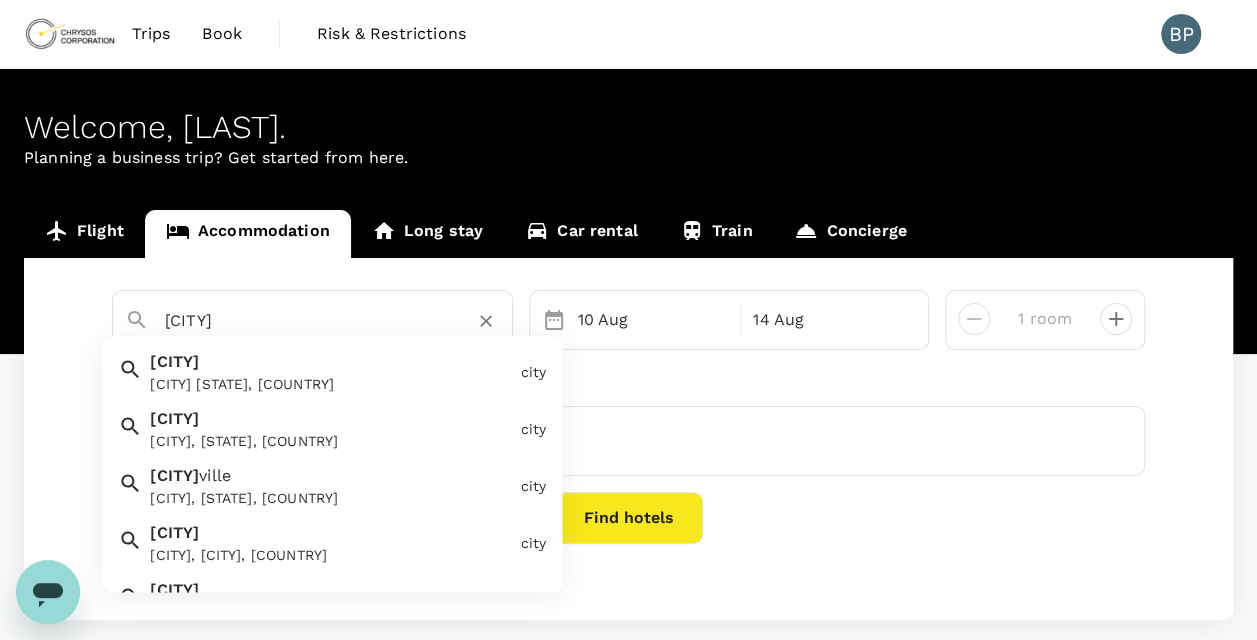 click on "Bentley WA, Australia" at bounding box center (331, 385) 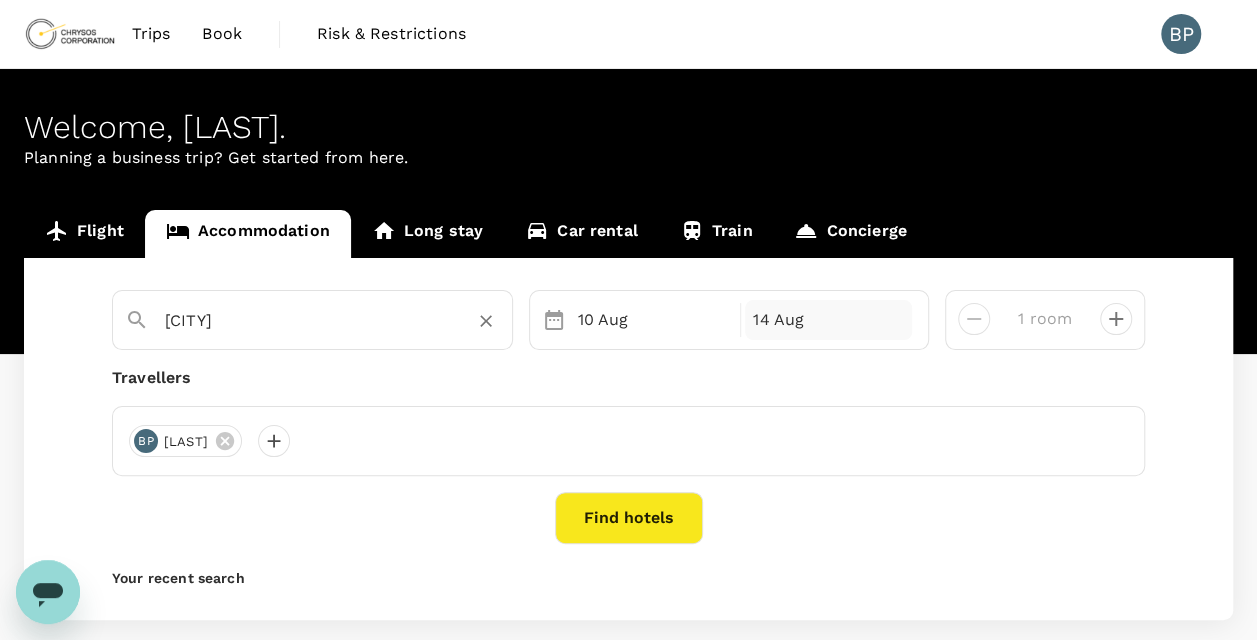 type on "Bentley" 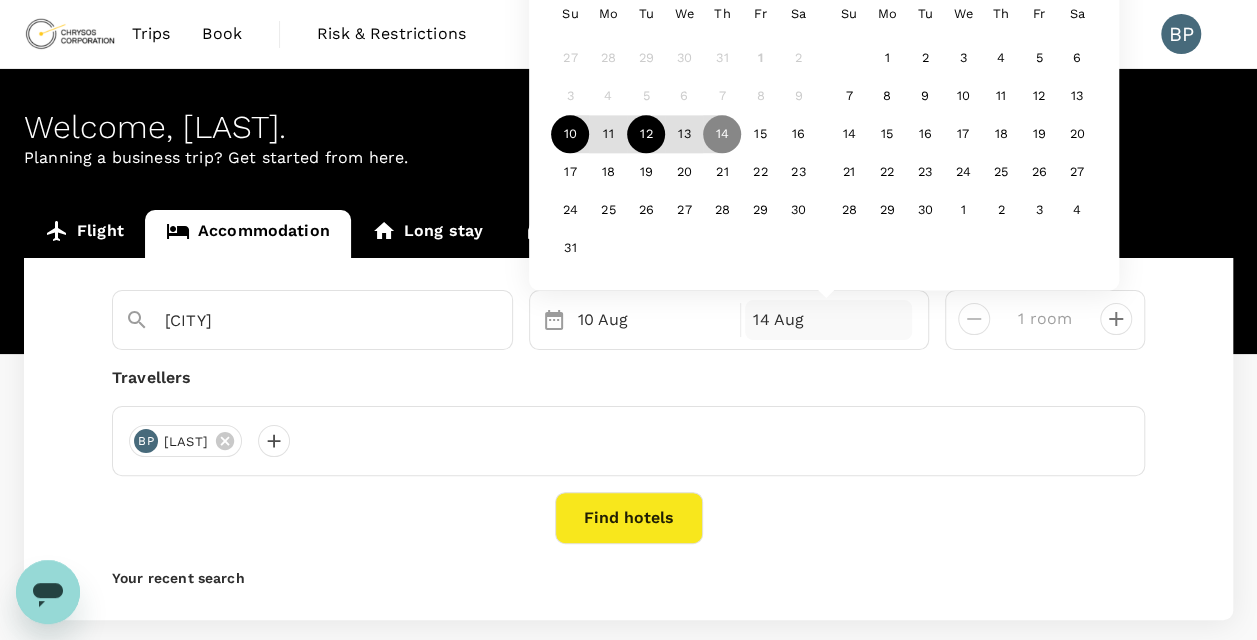 click on "12" at bounding box center (646, 135) 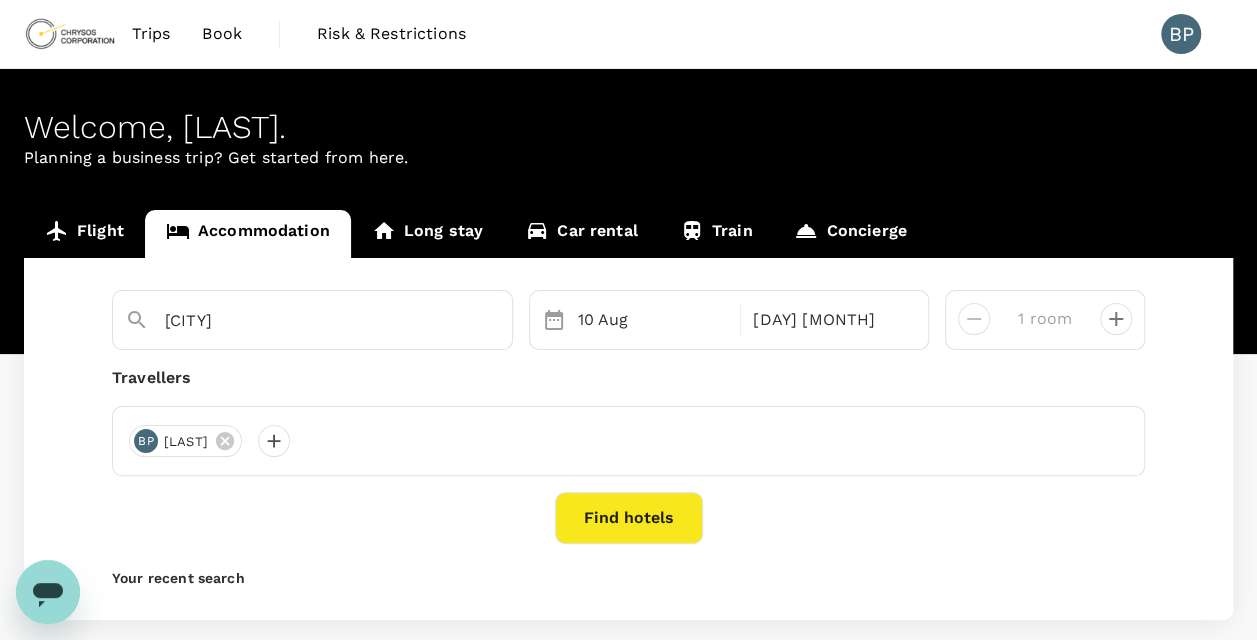 click on "Find hotels" at bounding box center [629, 518] 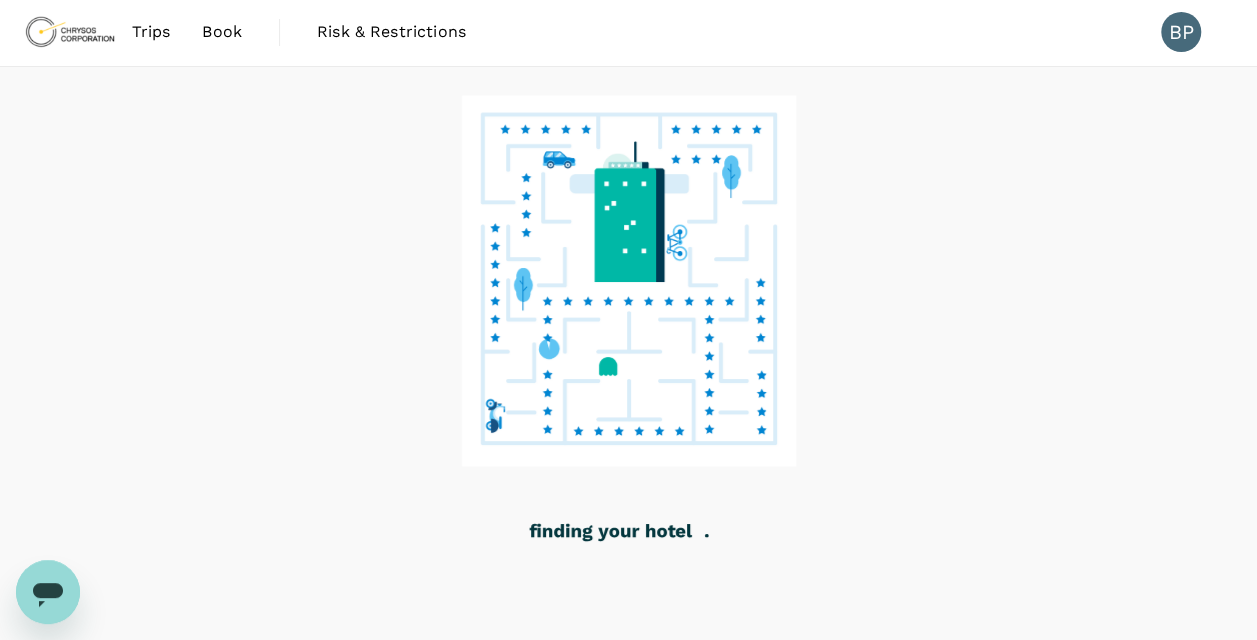 scroll, scrollTop: 0, scrollLeft: 0, axis: both 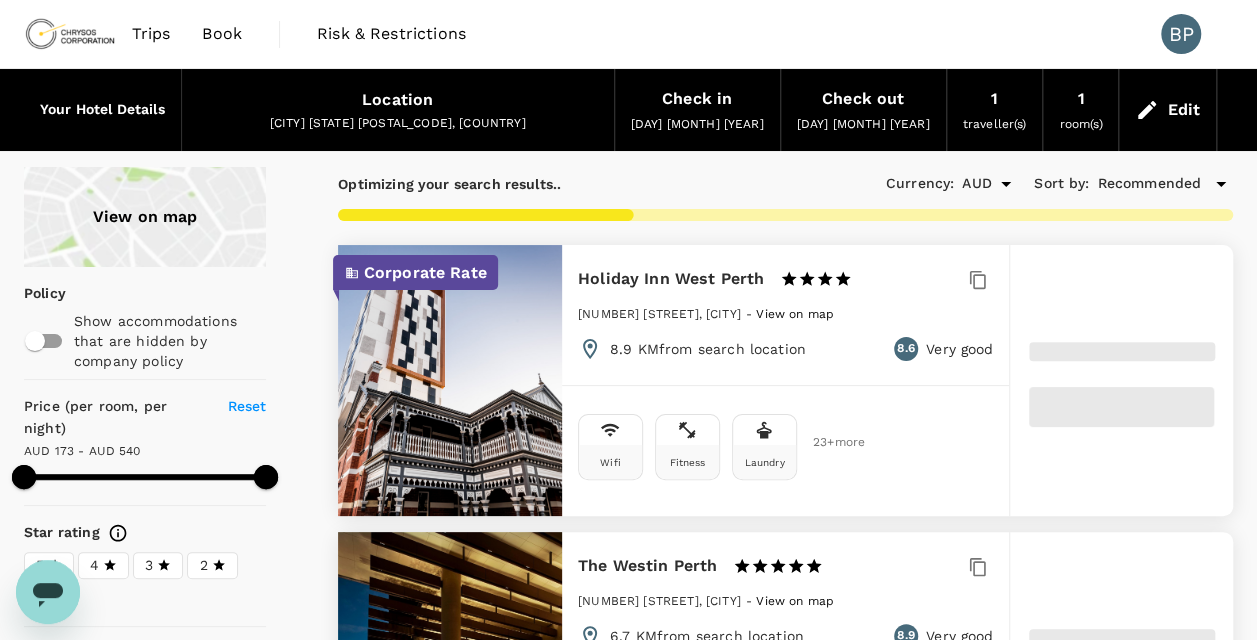 type on "540.11" 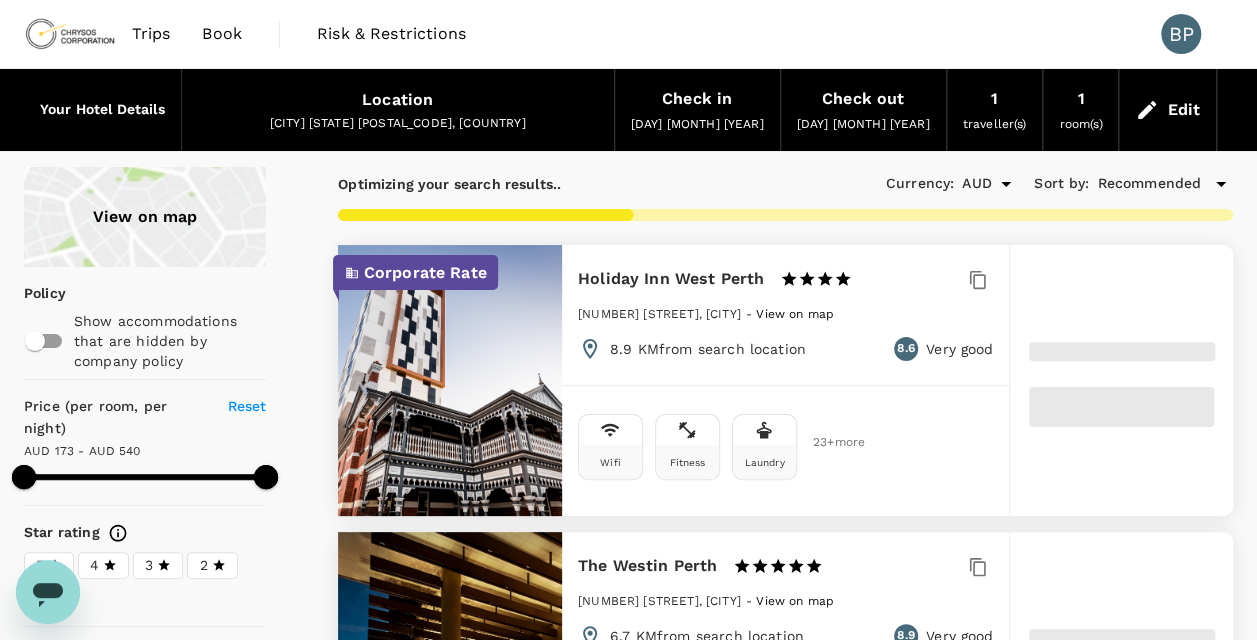 type on "172.79" 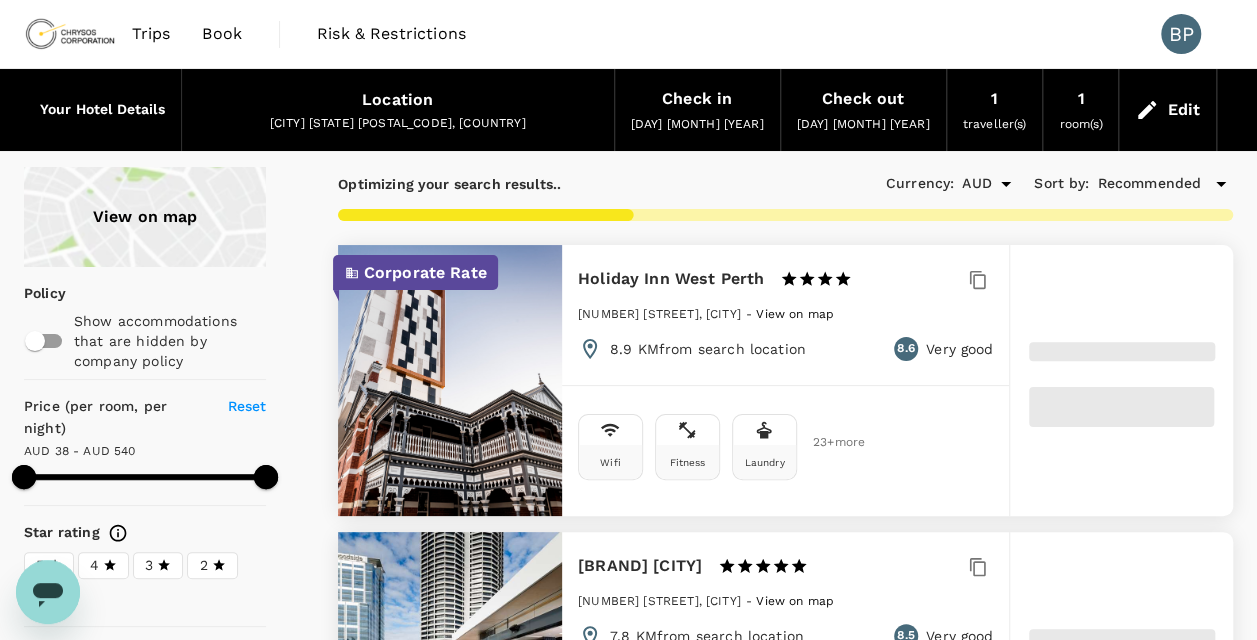 type on "37.79" 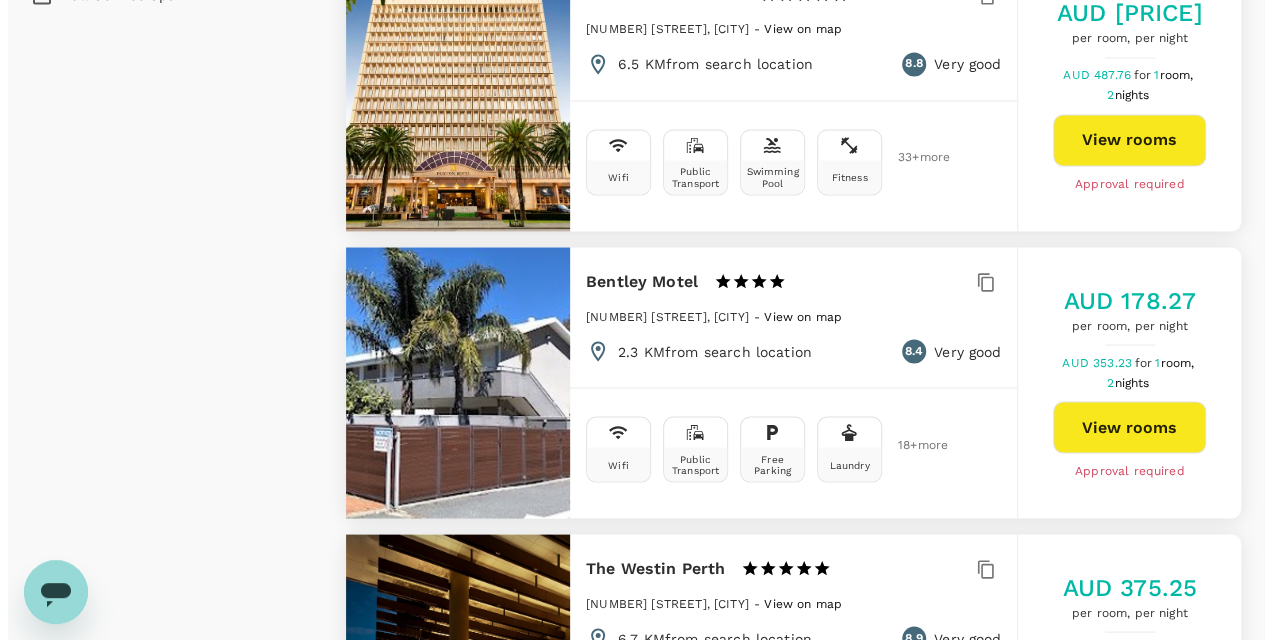 scroll, scrollTop: 1800, scrollLeft: 0, axis: vertical 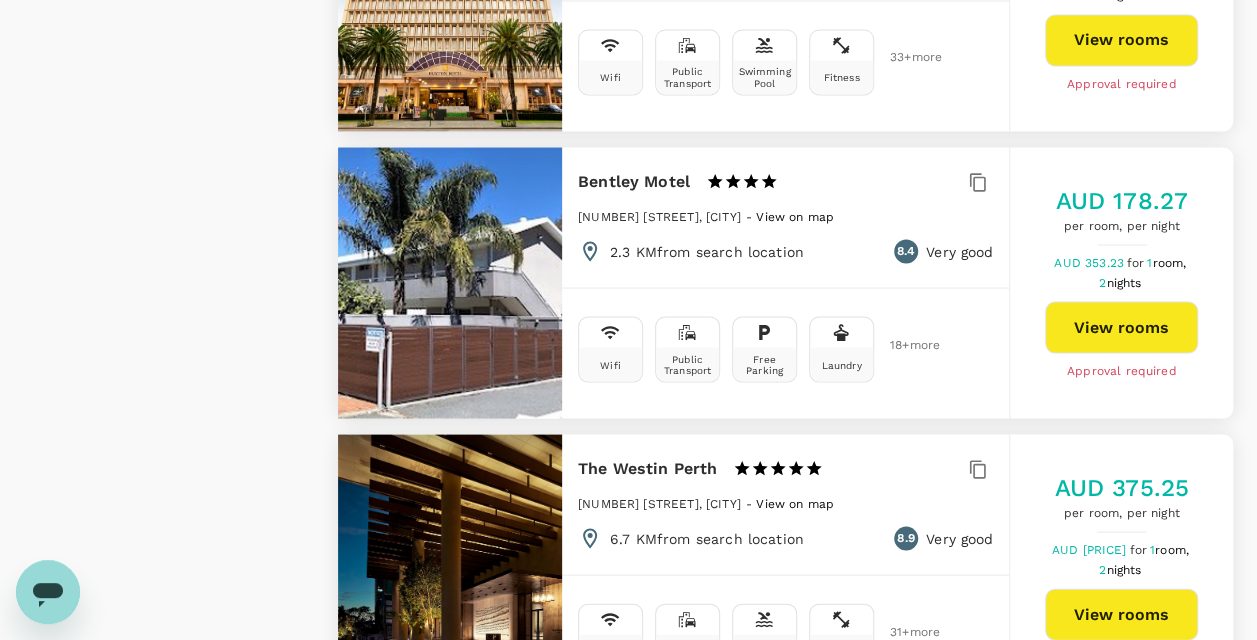 click on "View rooms" at bounding box center (1121, 327) 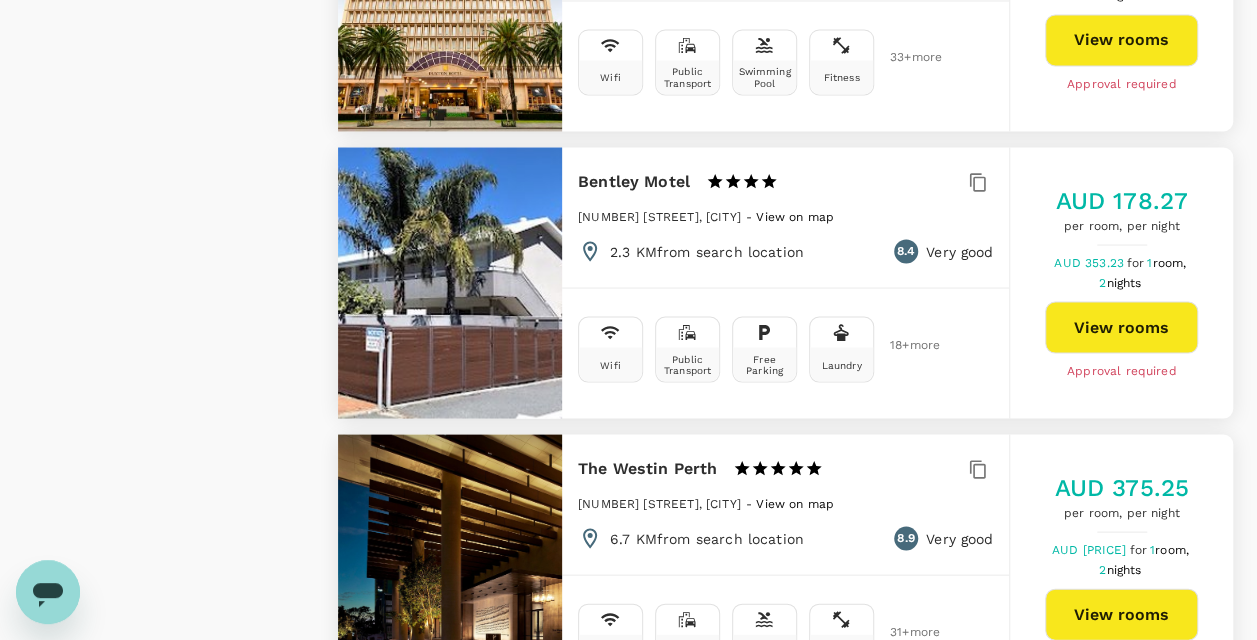 type on "606.79" 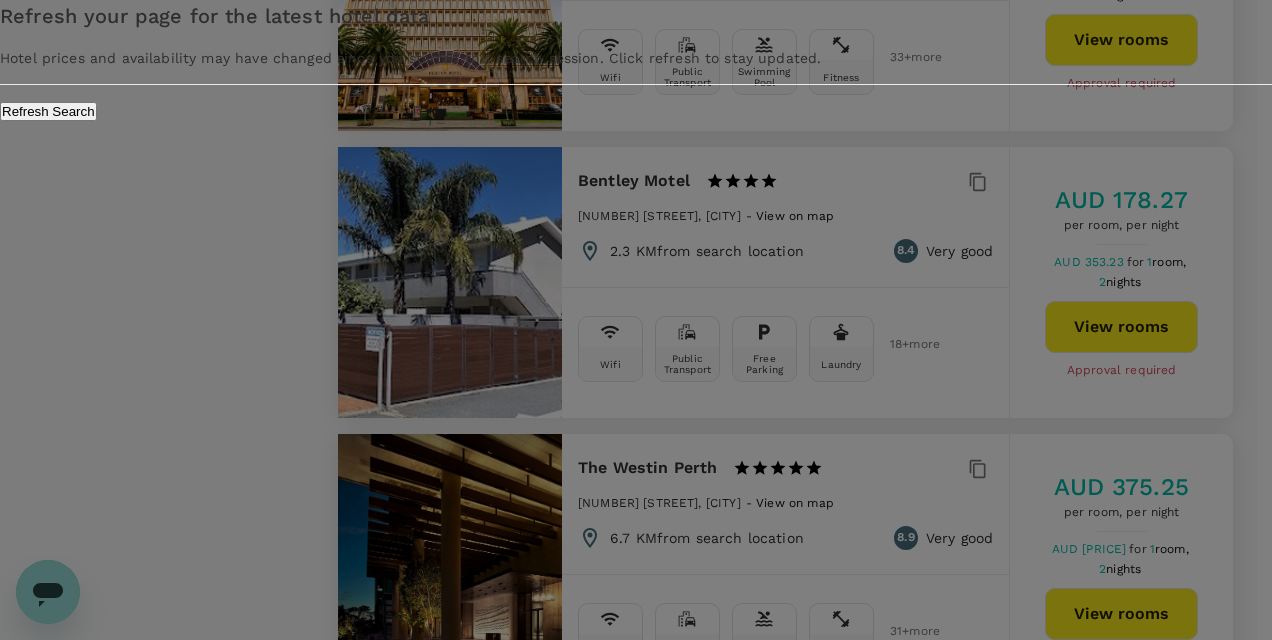 click on "Refresh your page for the latest hotel data Hotel prices and availability may have changed since you started this search session. Click refresh to stay updated. Refresh Search" at bounding box center (636, 60) 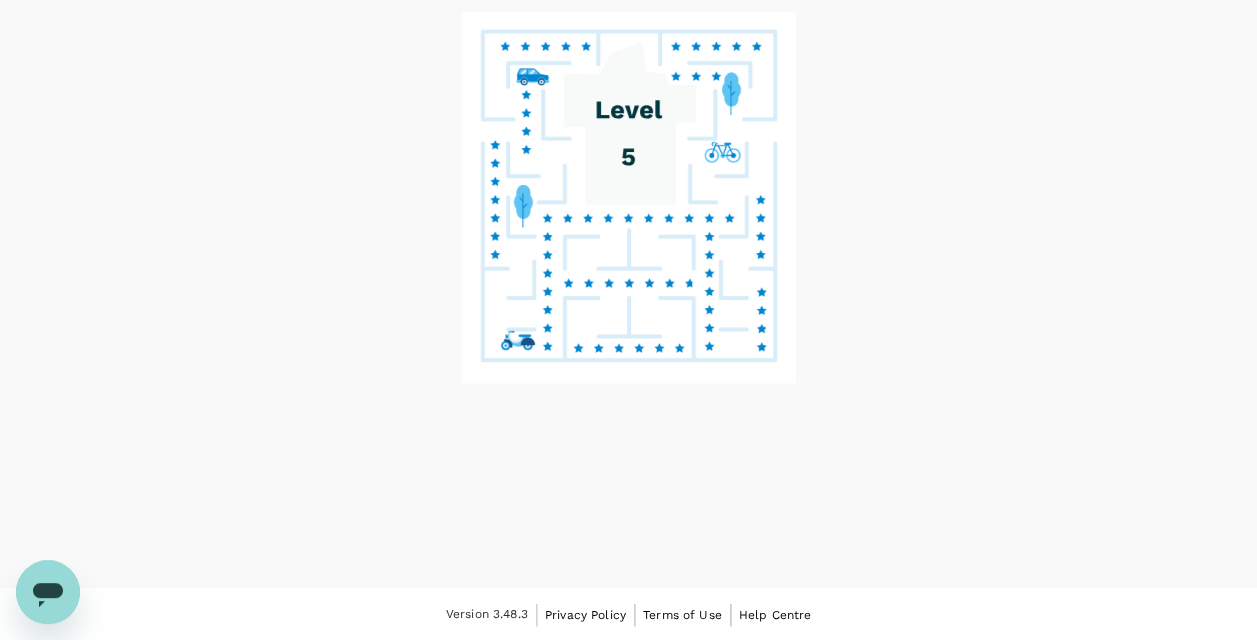 scroll, scrollTop: 0, scrollLeft: 0, axis: both 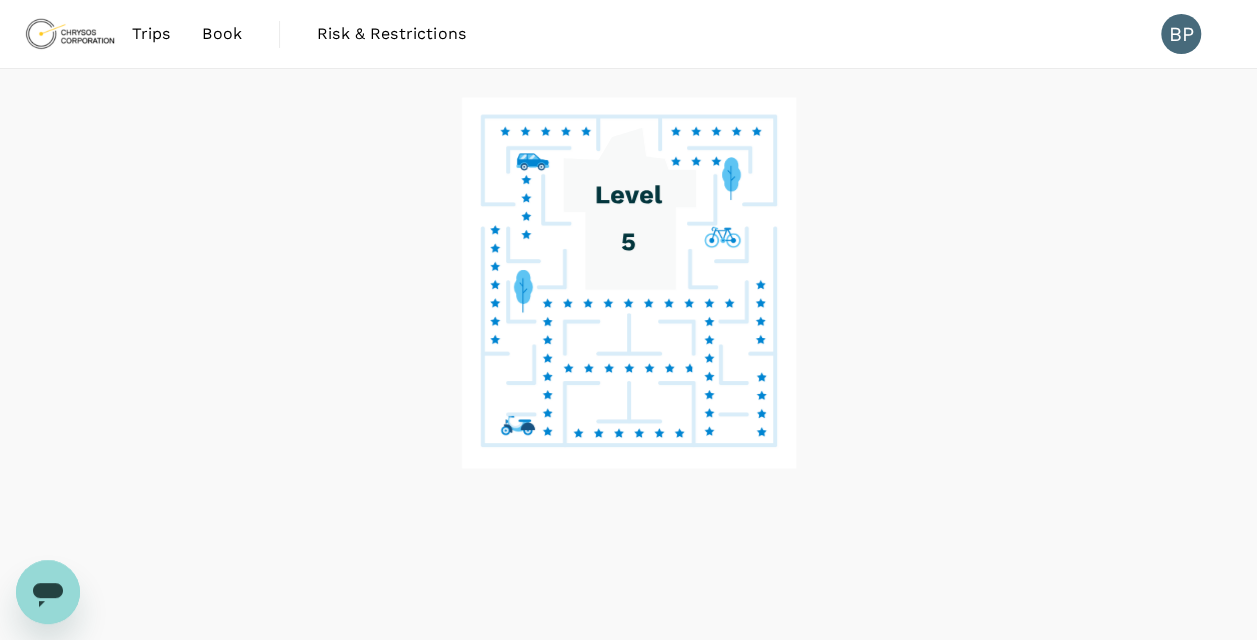 click on "Trips" at bounding box center [151, 34] 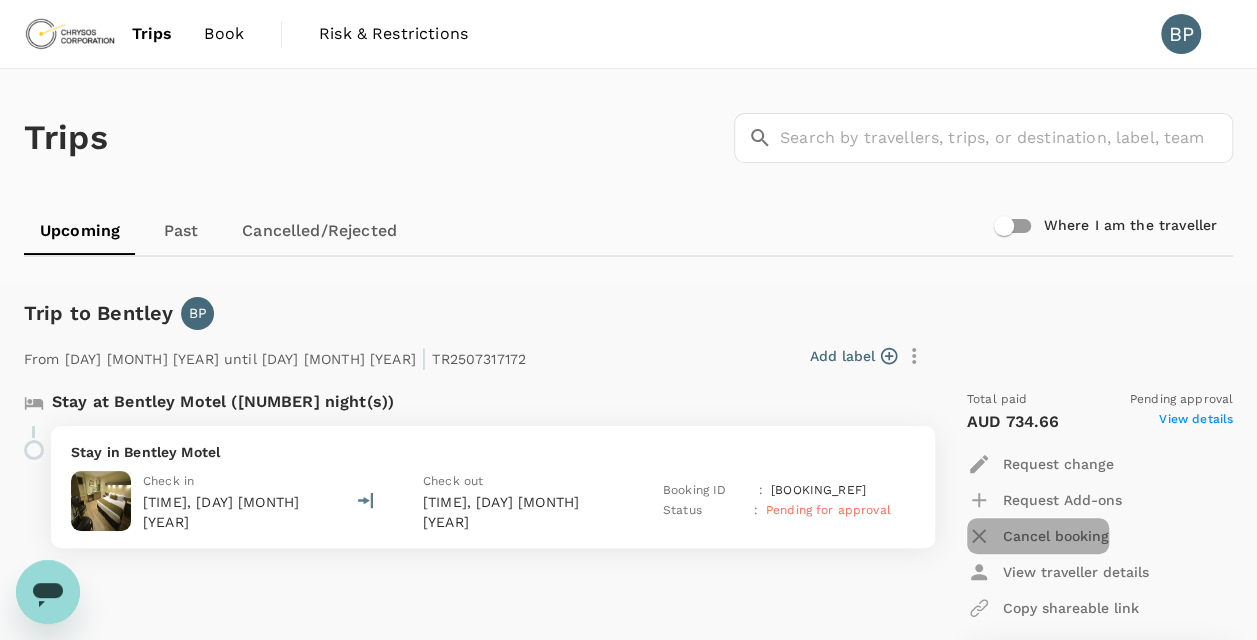 click on "Cancel booking" at bounding box center [1056, 536] 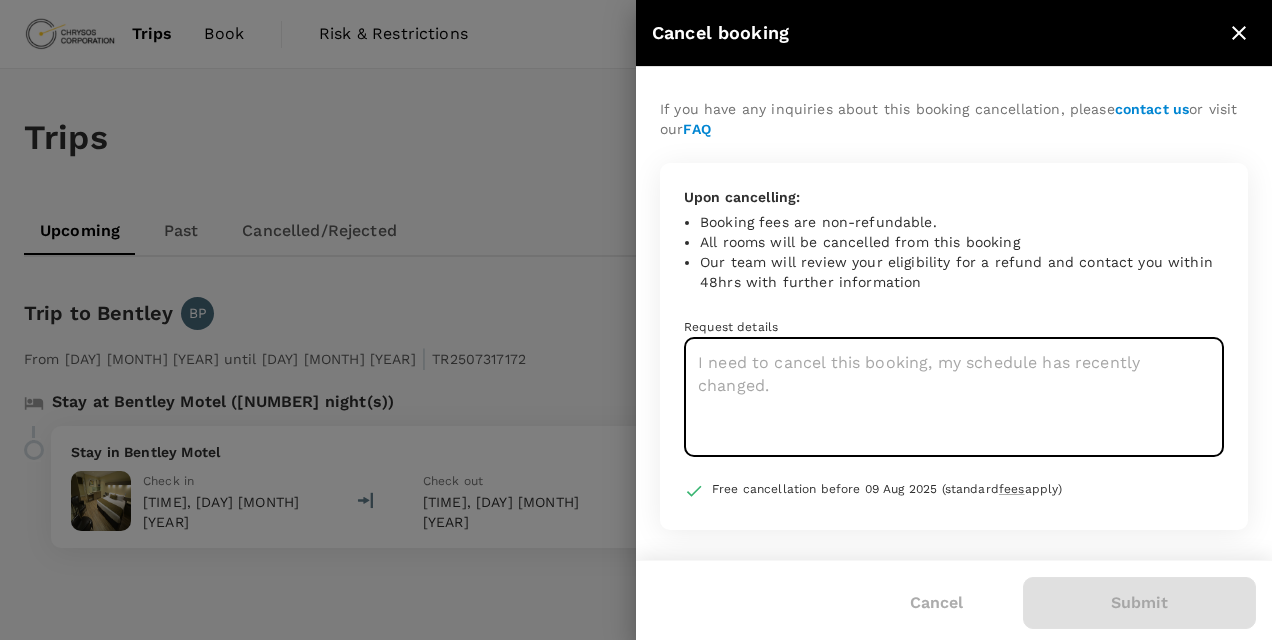 click at bounding box center (954, 397) 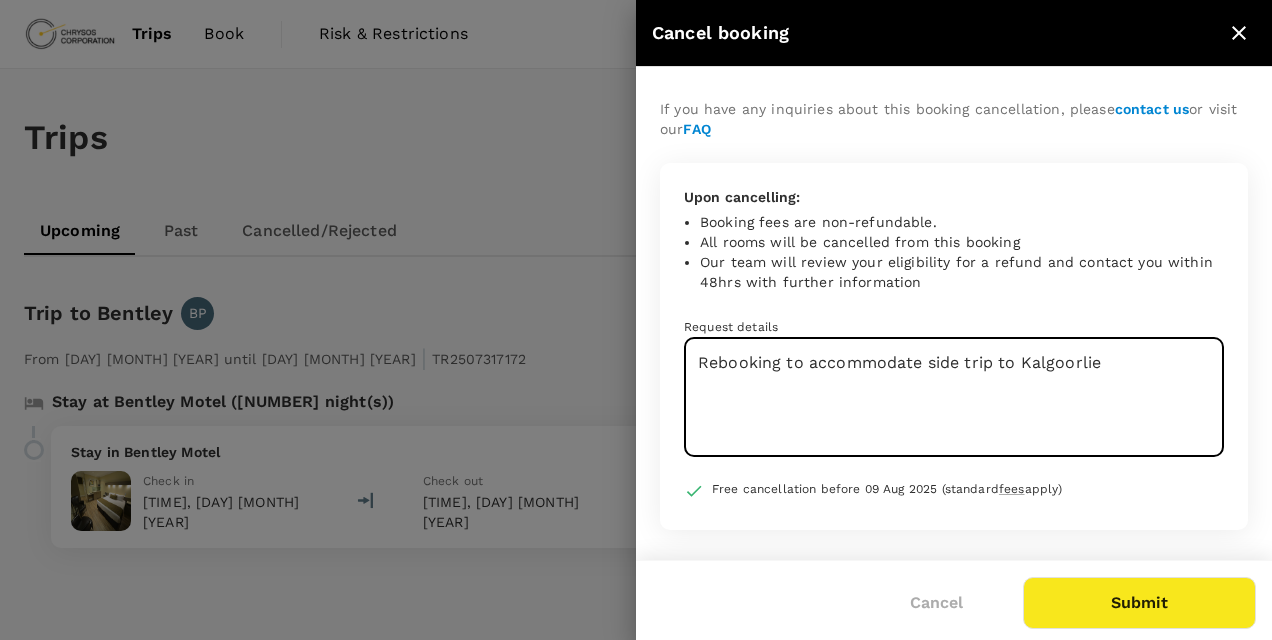 type on "Rebooking to accommodate side trip to Kalgoorlie" 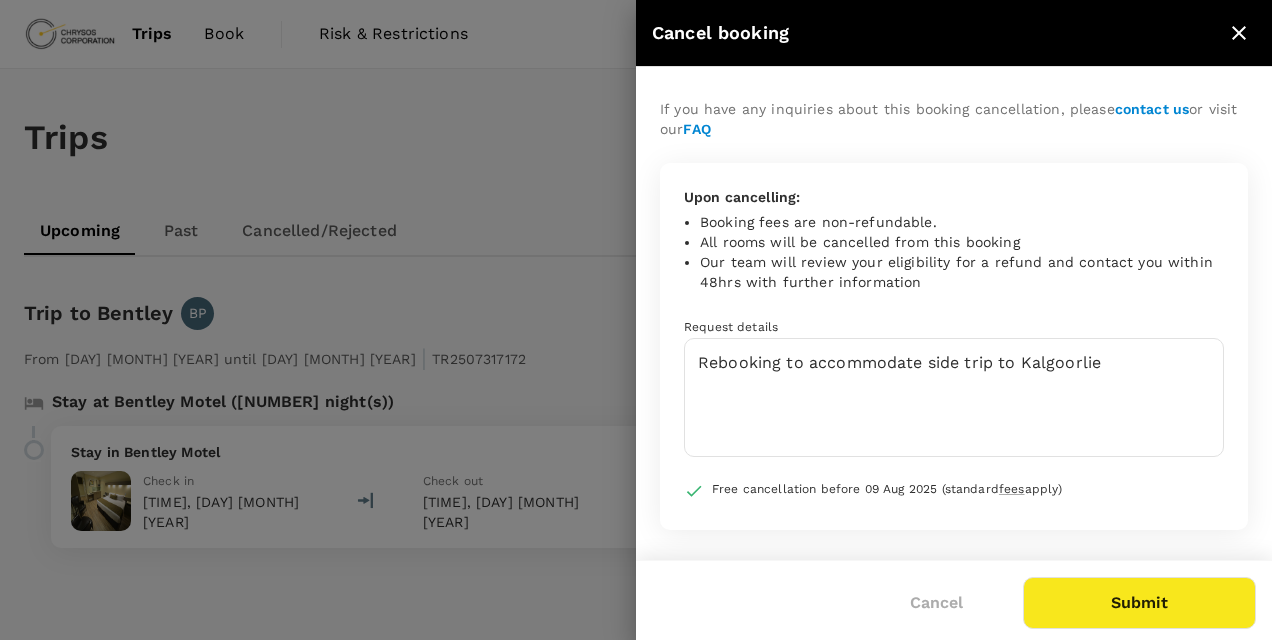 click on "Submit" at bounding box center (1139, 603) 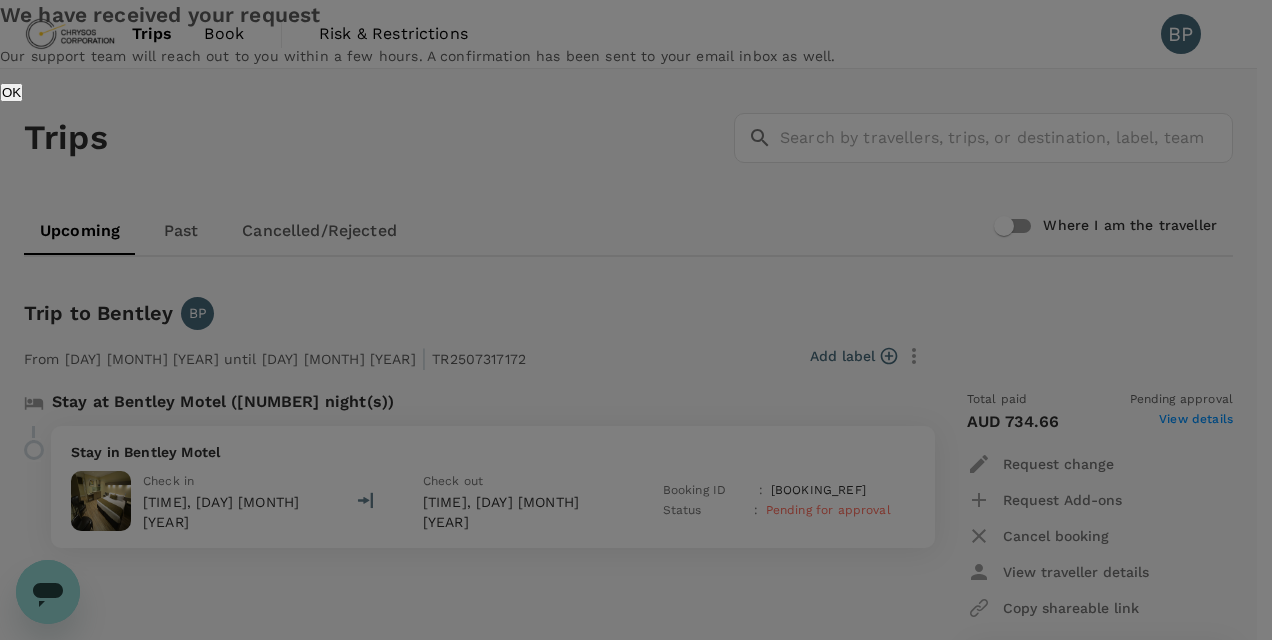 click on "OK" at bounding box center [11, 92] 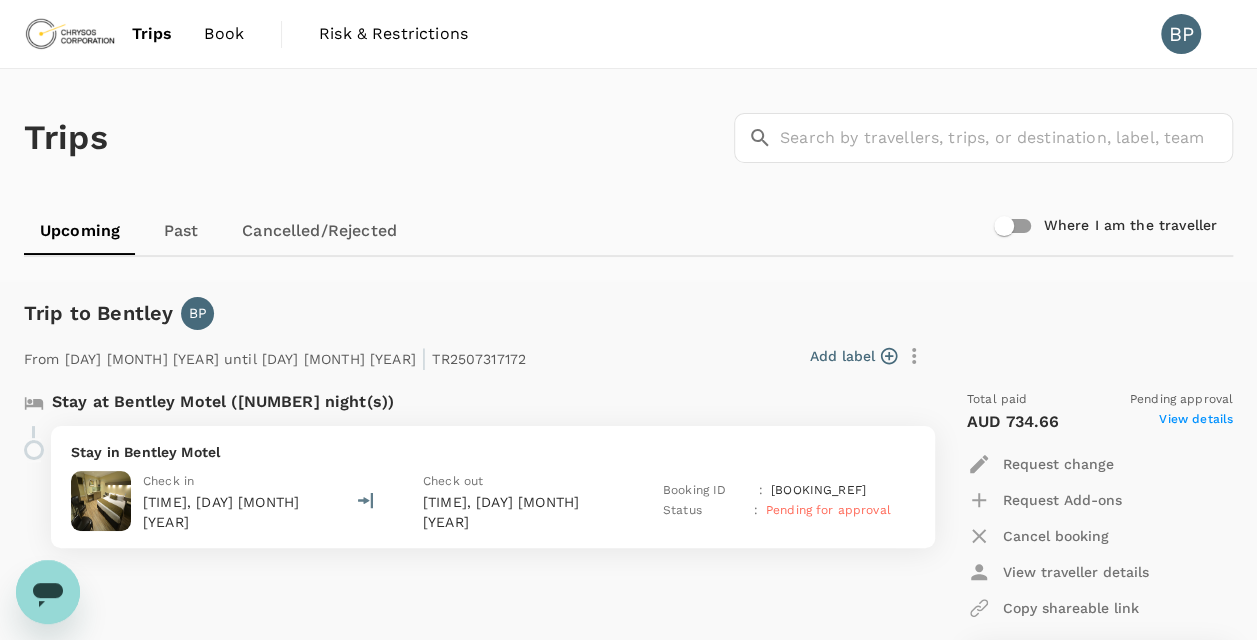 click on "Book" at bounding box center [224, 34] 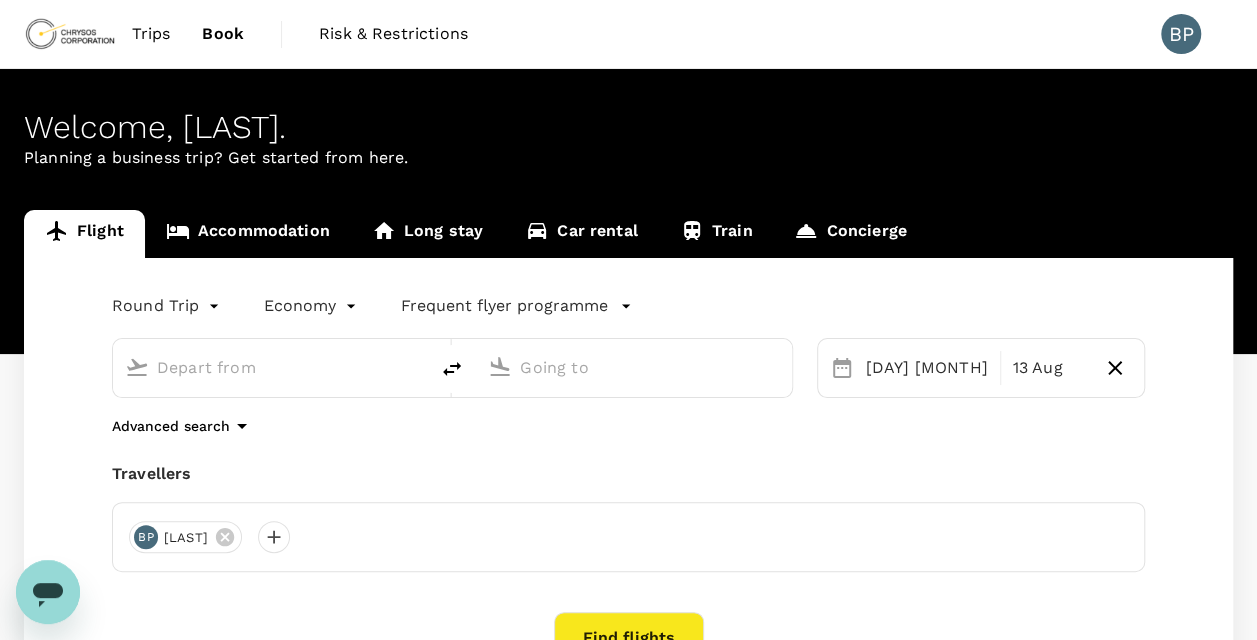 type on "Perth (PER)" 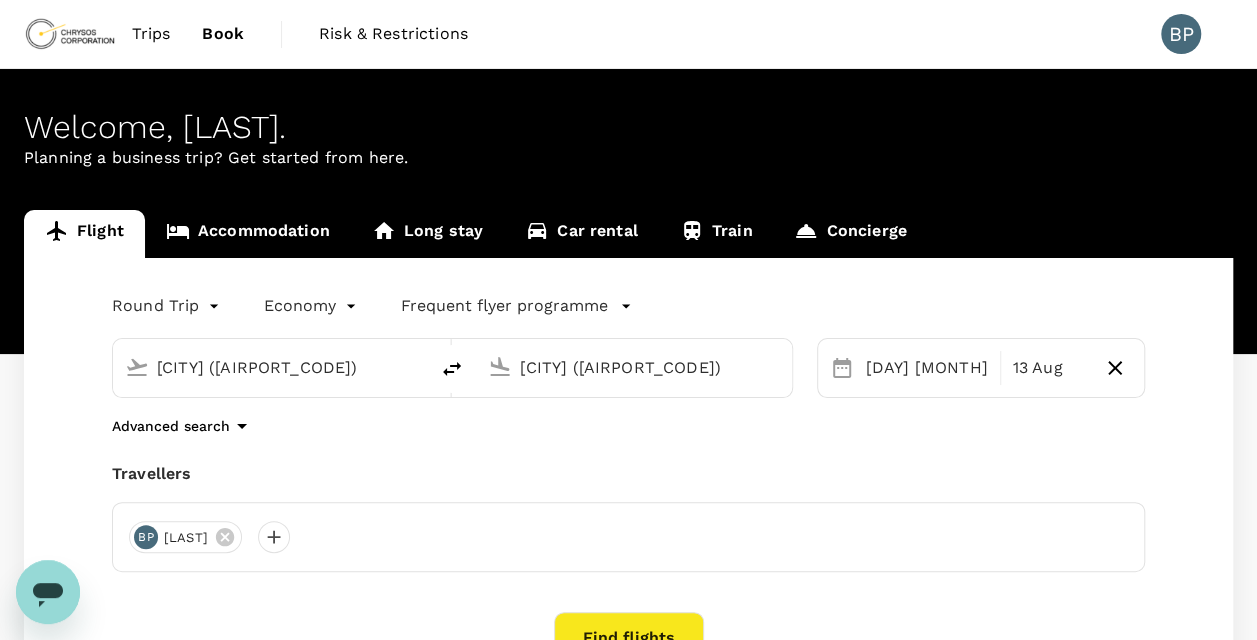 type 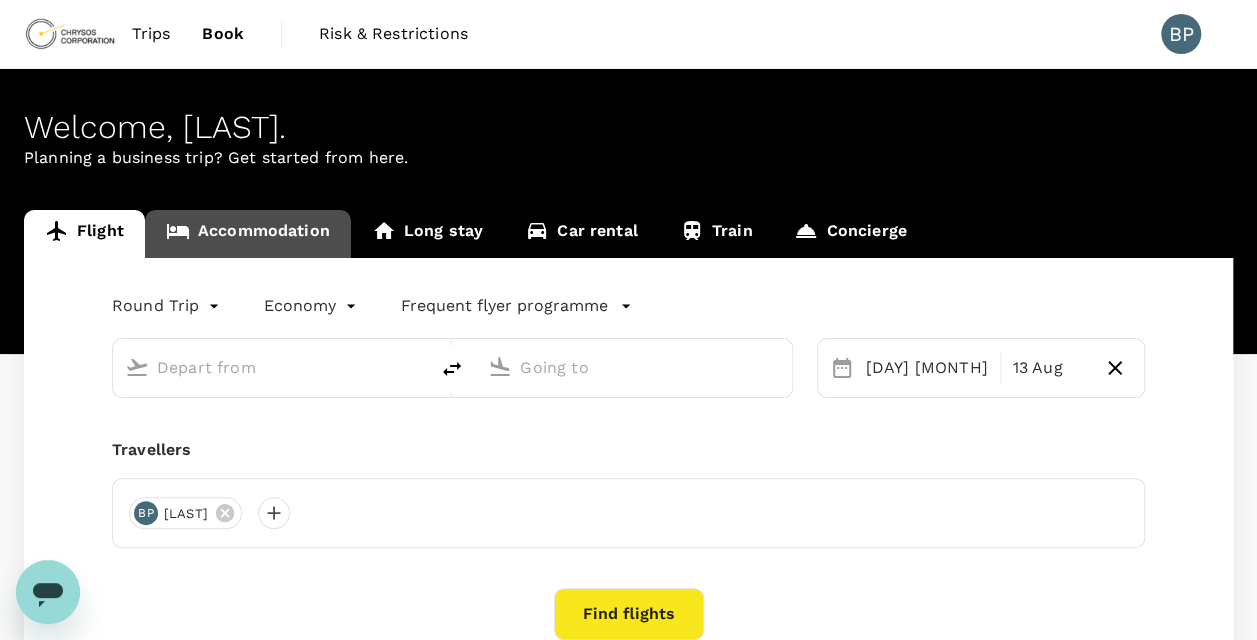 click on "Accommodation" at bounding box center [248, 234] 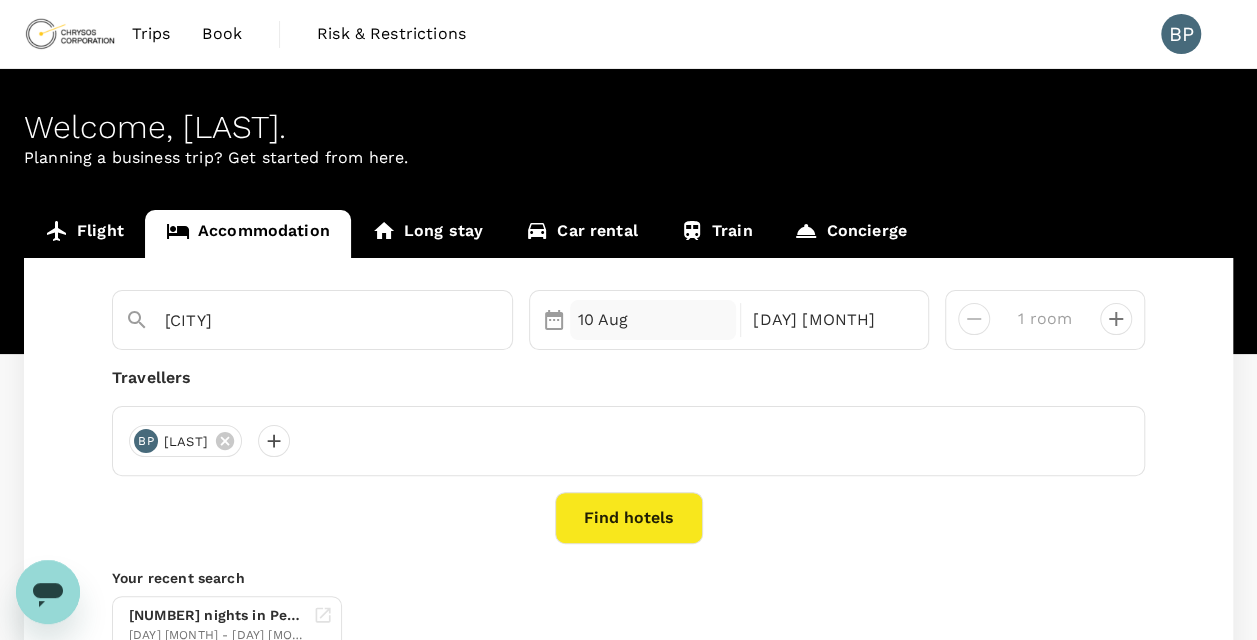 click on "10 Aug" at bounding box center [653, 320] 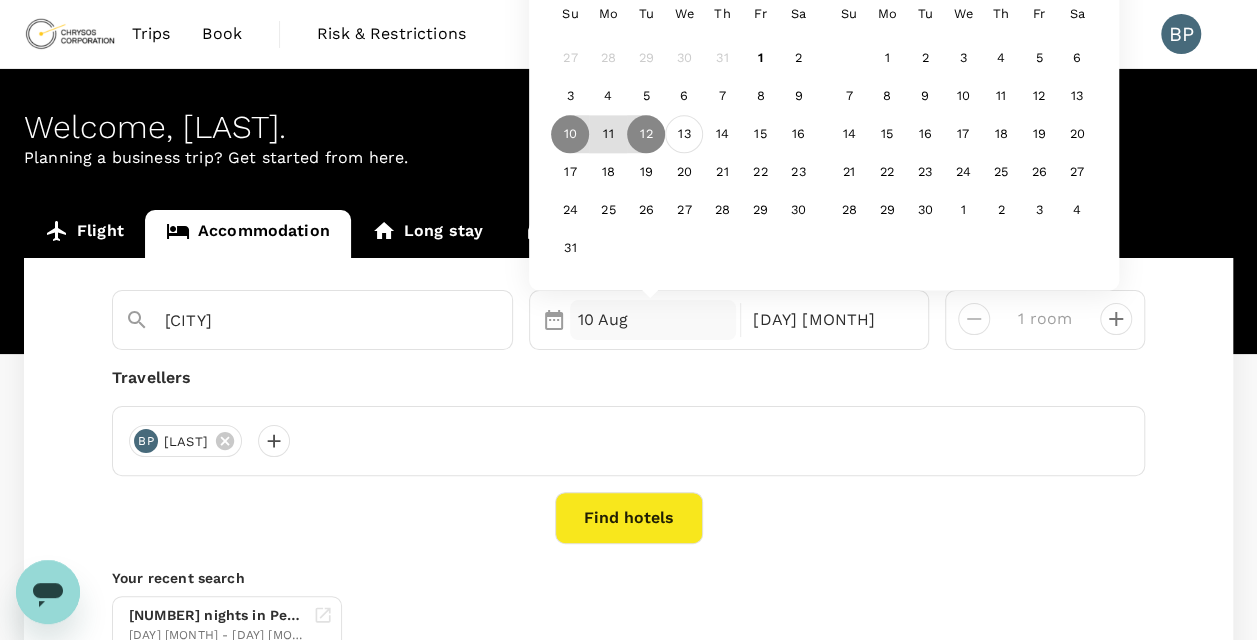 click on "13" at bounding box center (684, 135) 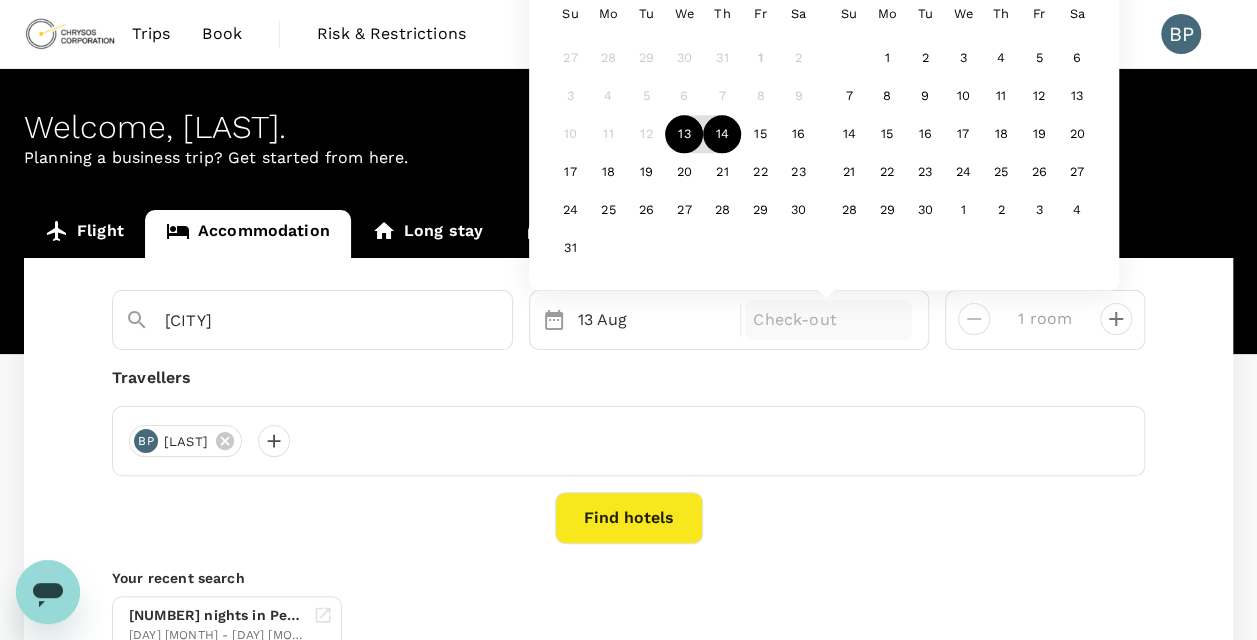 click on "14" at bounding box center (722, 135) 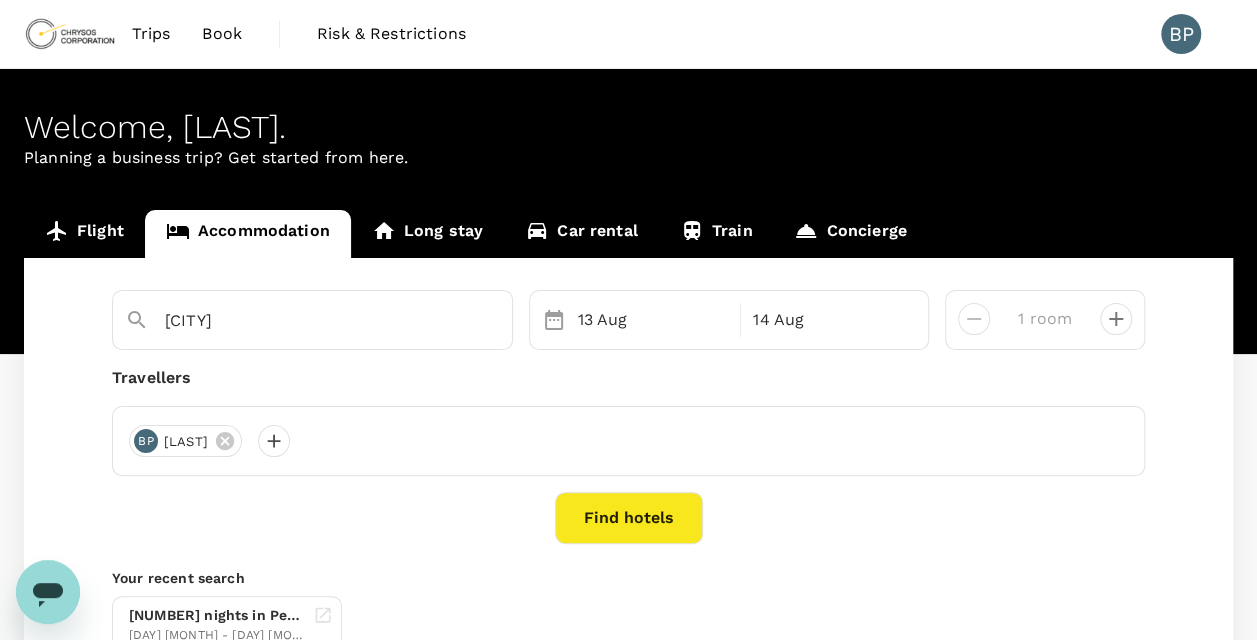 click on "Find hotels" at bounding box center [629, 518] 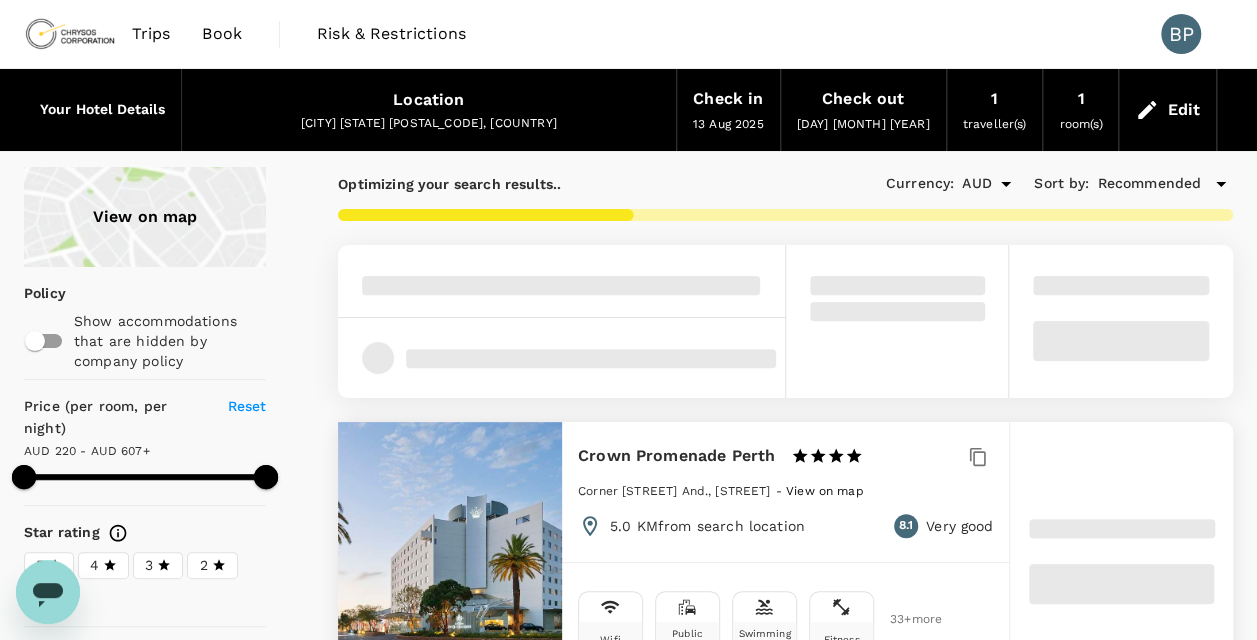 type on "607.3" 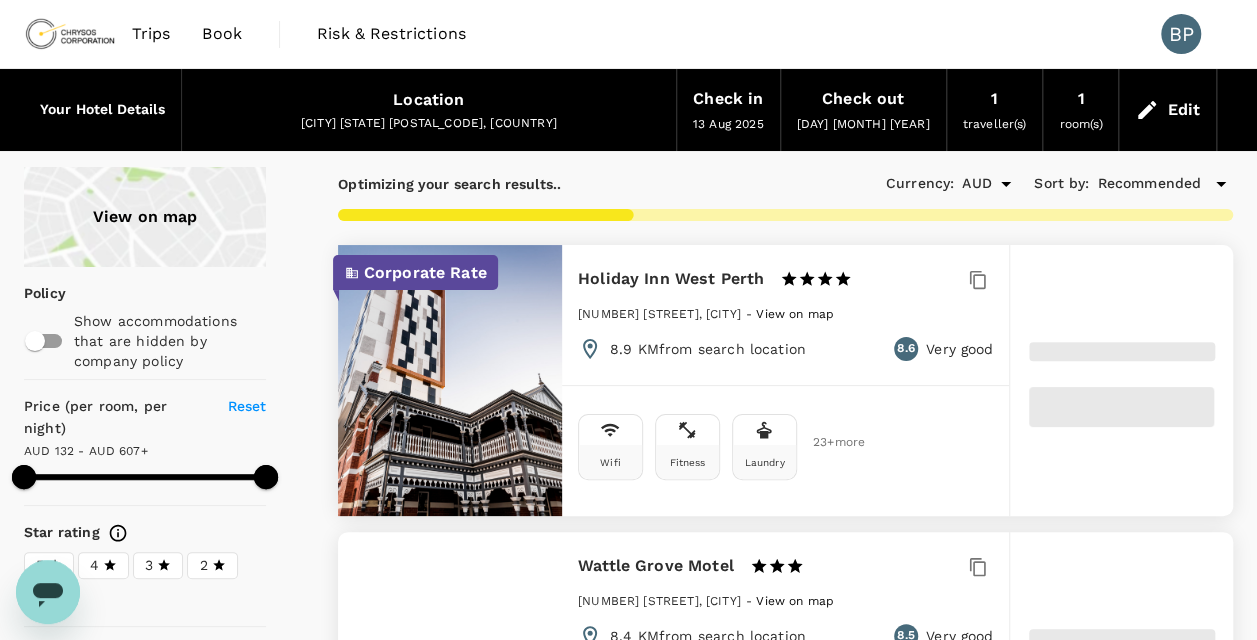 type on "132.36" 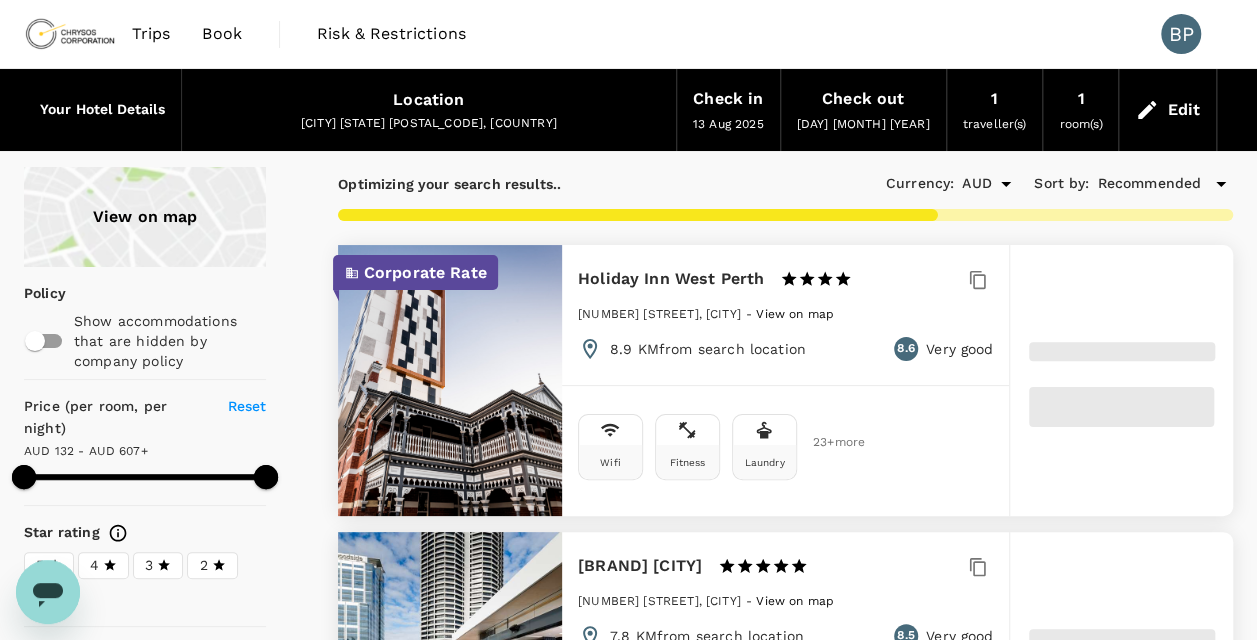 scroll, scrollTop: 0, scrollLeft: 0, axis: both 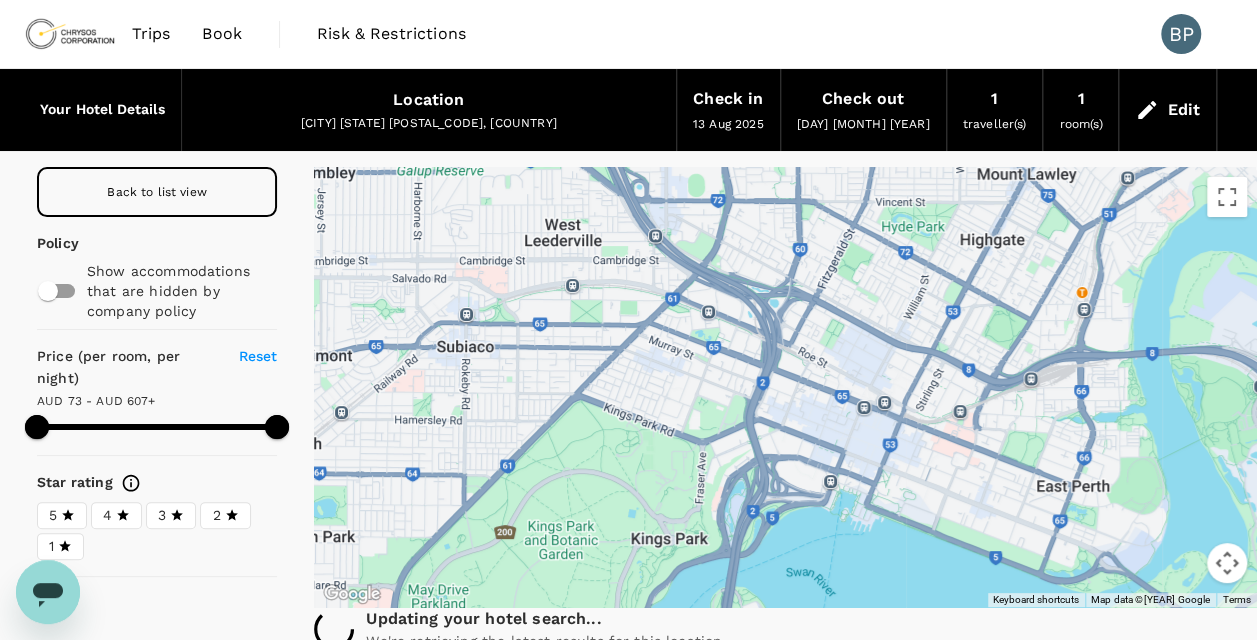 drag, startPoint x: 885, startPoint y: 428, endPoint x: 721, endPoint y: 398, distance: 166.72133 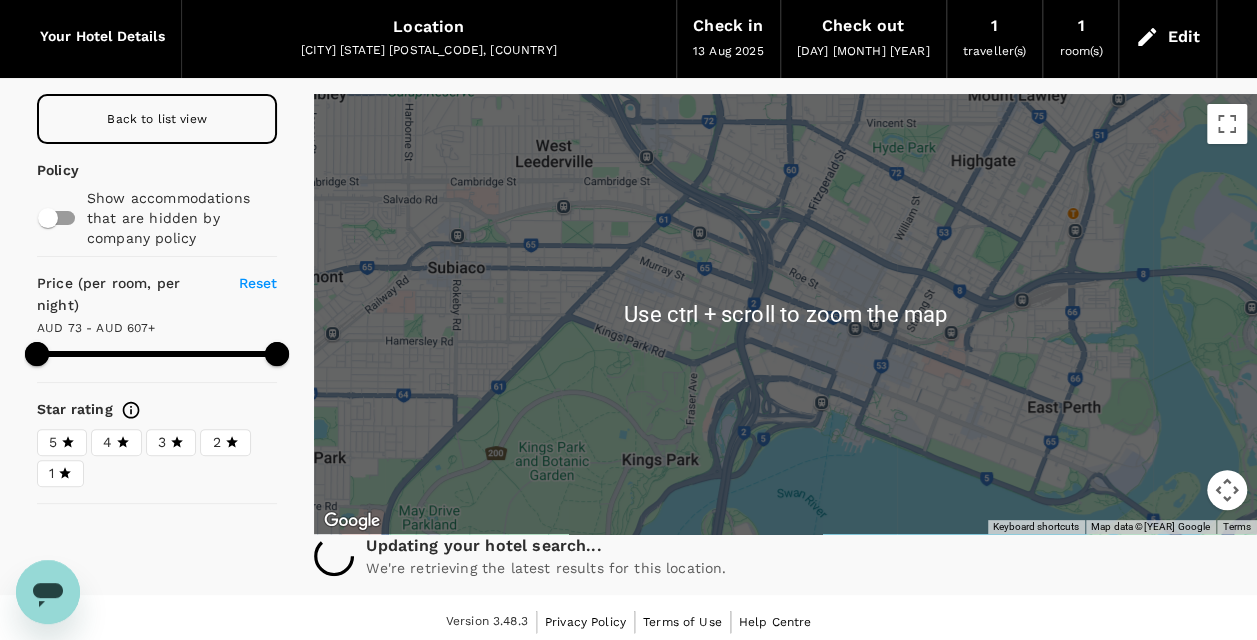 scroll, scrollTop: 80, scrollLeft: 0, axis: vertical 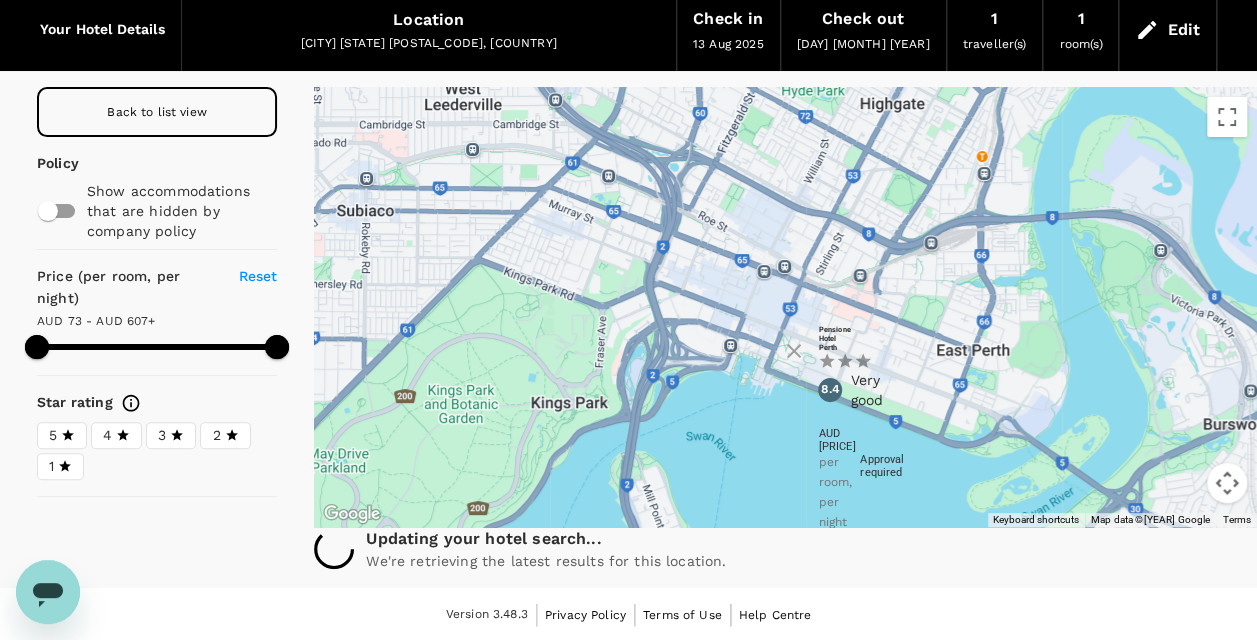drag, startPoint x: 966, startPoint y: 400, endPoint x: 605, endPoint y: 225, distance: 401.18076 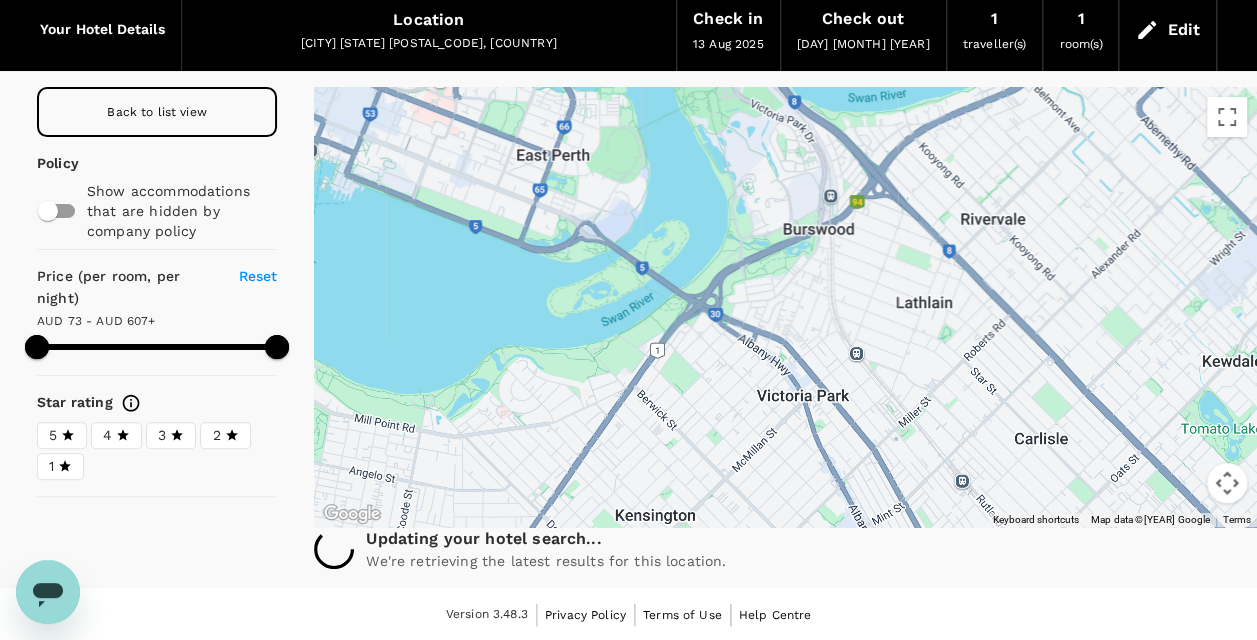 drag, startPoint x: 933, startPoint y: 368, endPoint x: 768, endPoint y: 178, distance: 251.64459 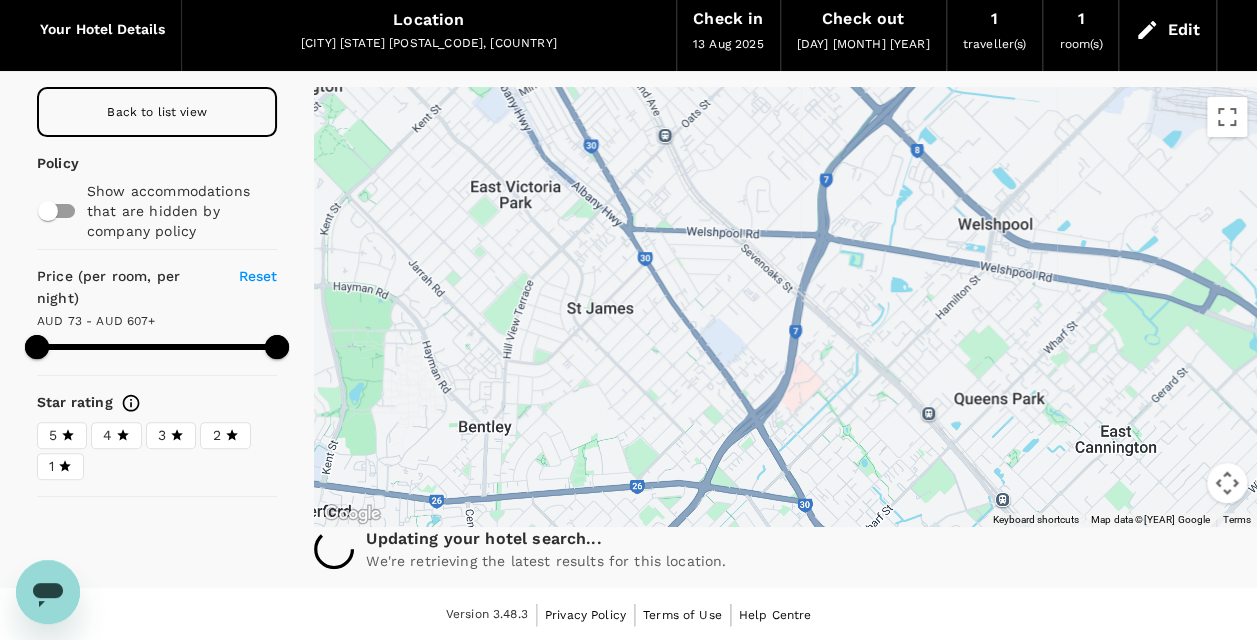 drag, startPoint x: 1038, startPoint y: 416, endPoint x: 879, endPoint y: 211, distance: 259.434 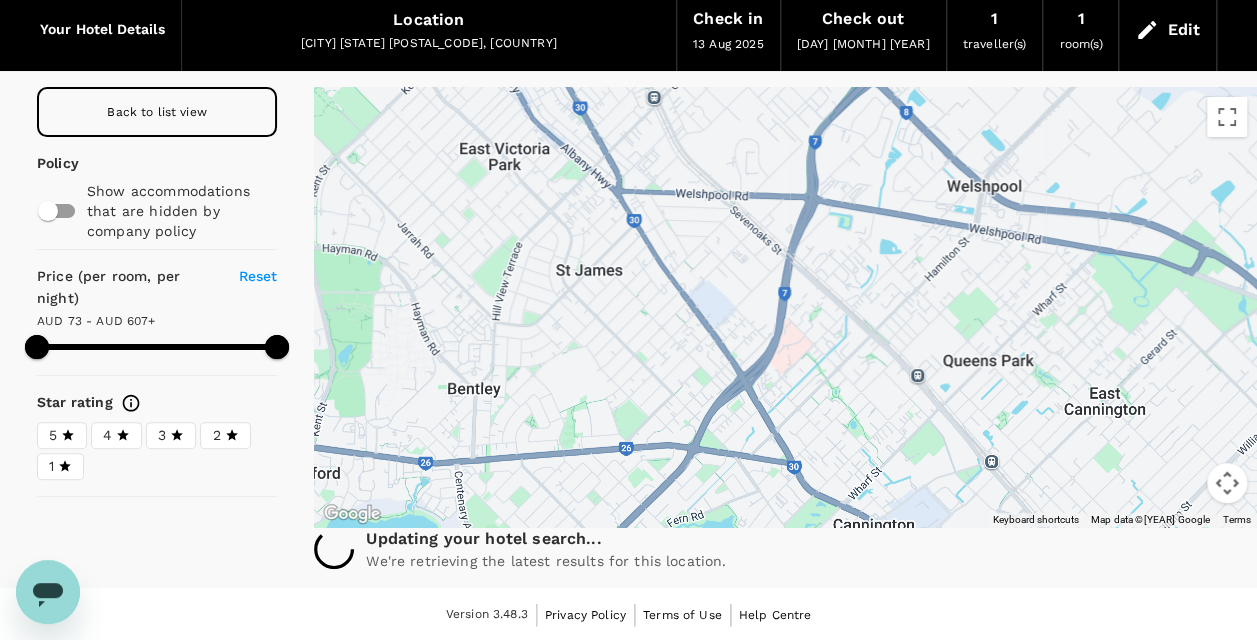 drag, startPoint x: 996, startPoint y: 371, endPoint x: 986, endPoint y: 331, distance: 41.231056 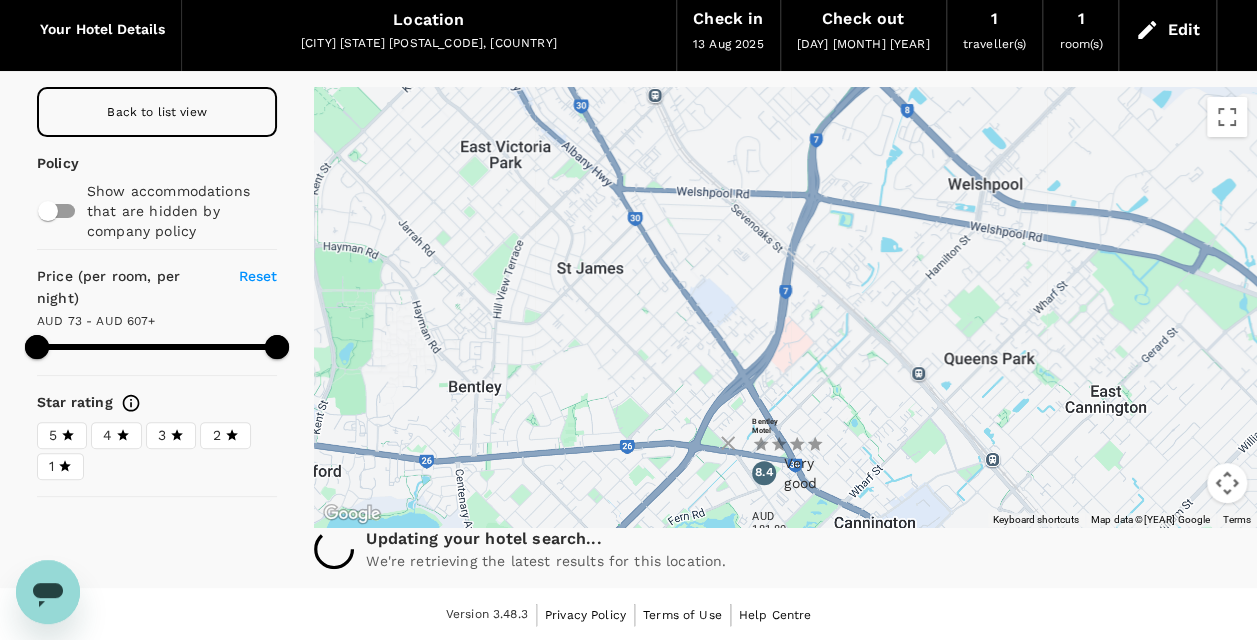 click 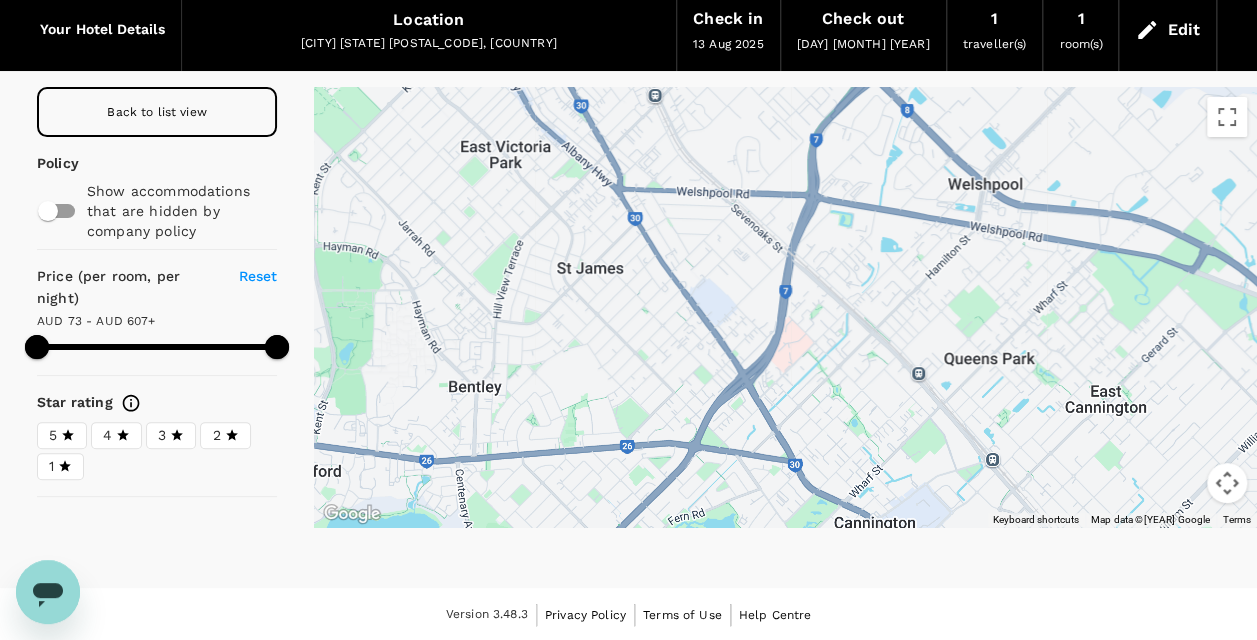 type on "607.21" 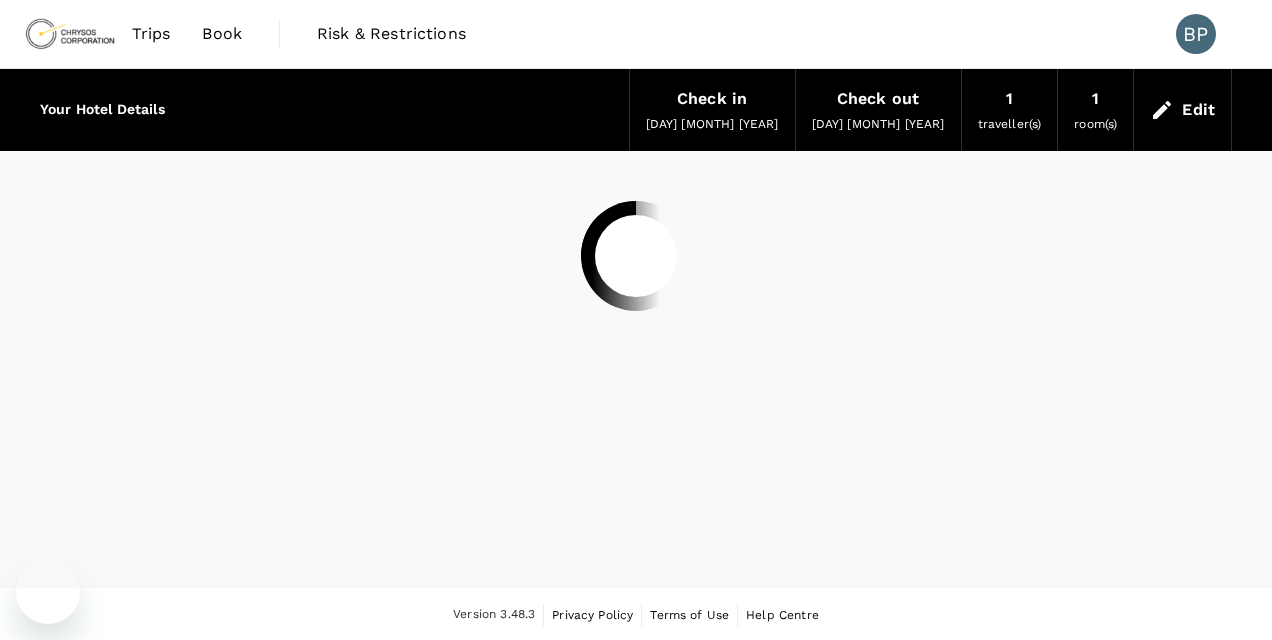 scroll, scrollTop: 0, scrollLeft: 0, axis: both 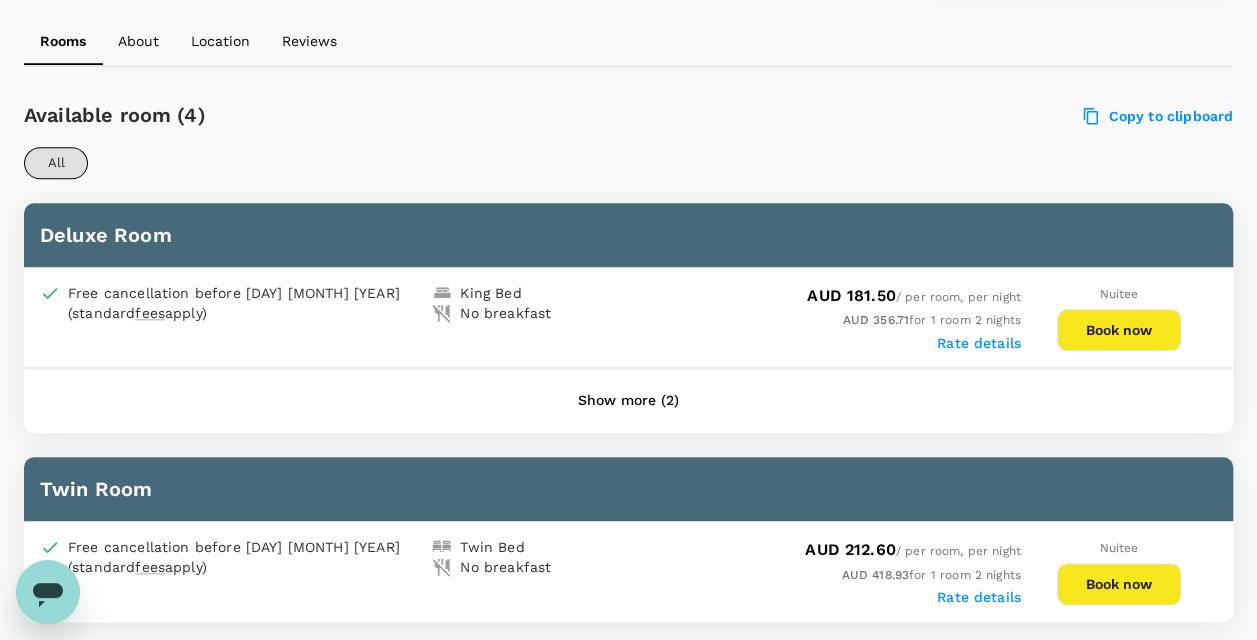 click on "Book now" at bounding box center (1119, 330) 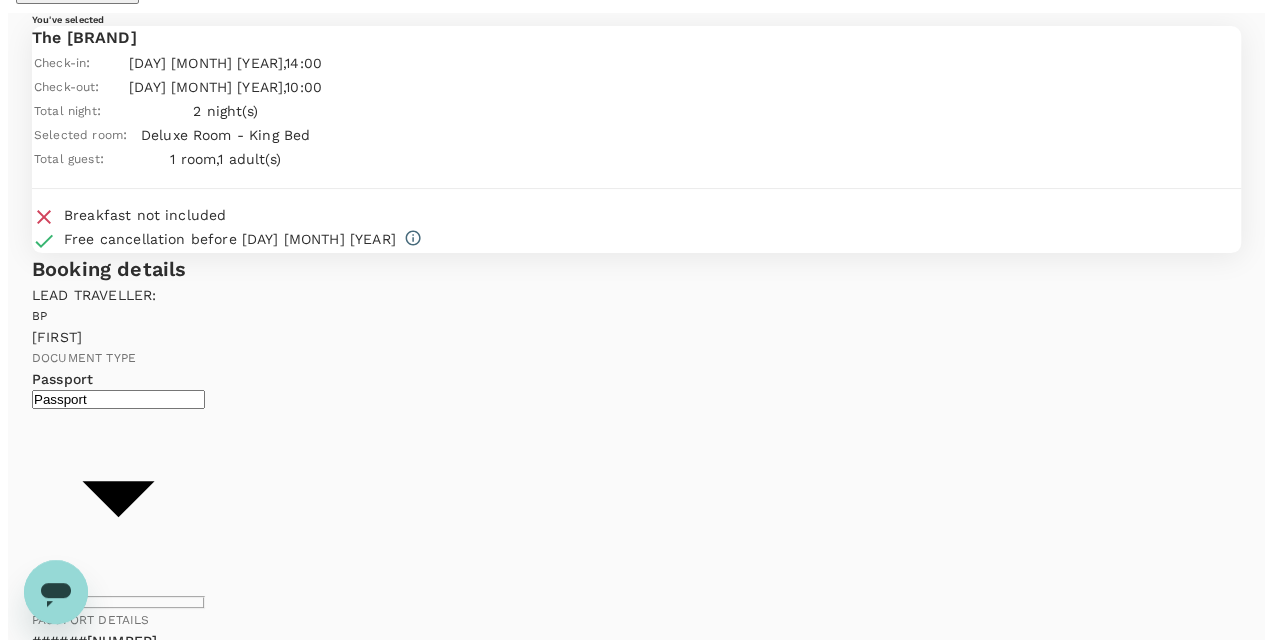scroll, scrollTop: 0, scrollLeft: 0, axis: both 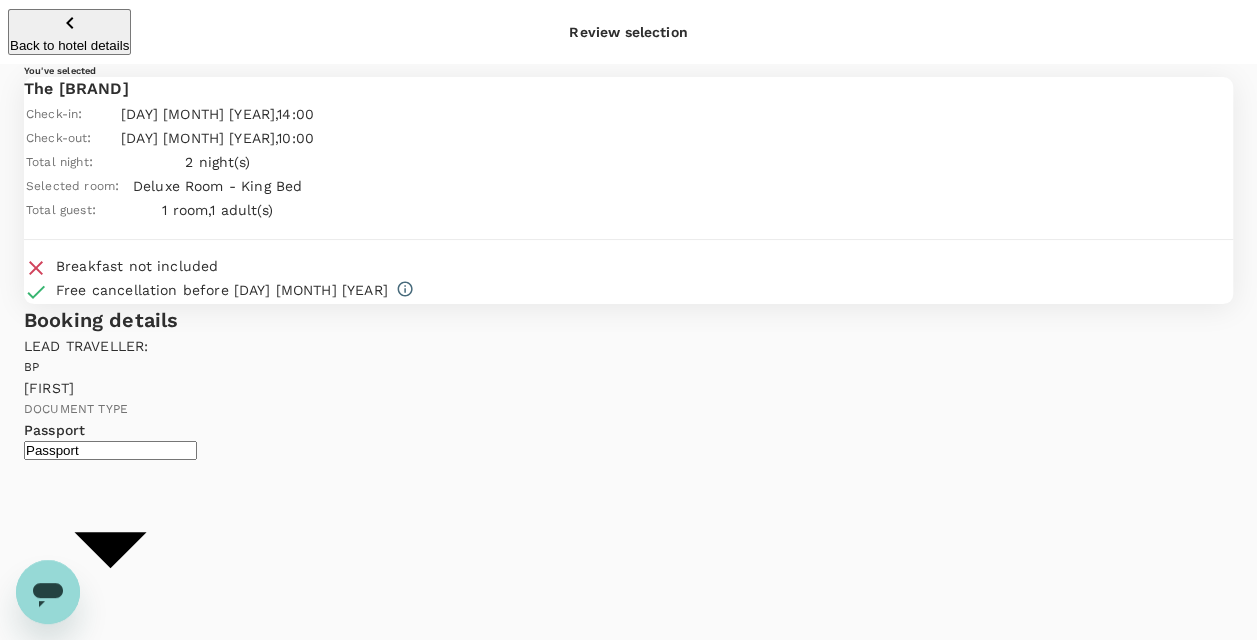 click on "Continue to payment details" at bounding box center [108, 2347] 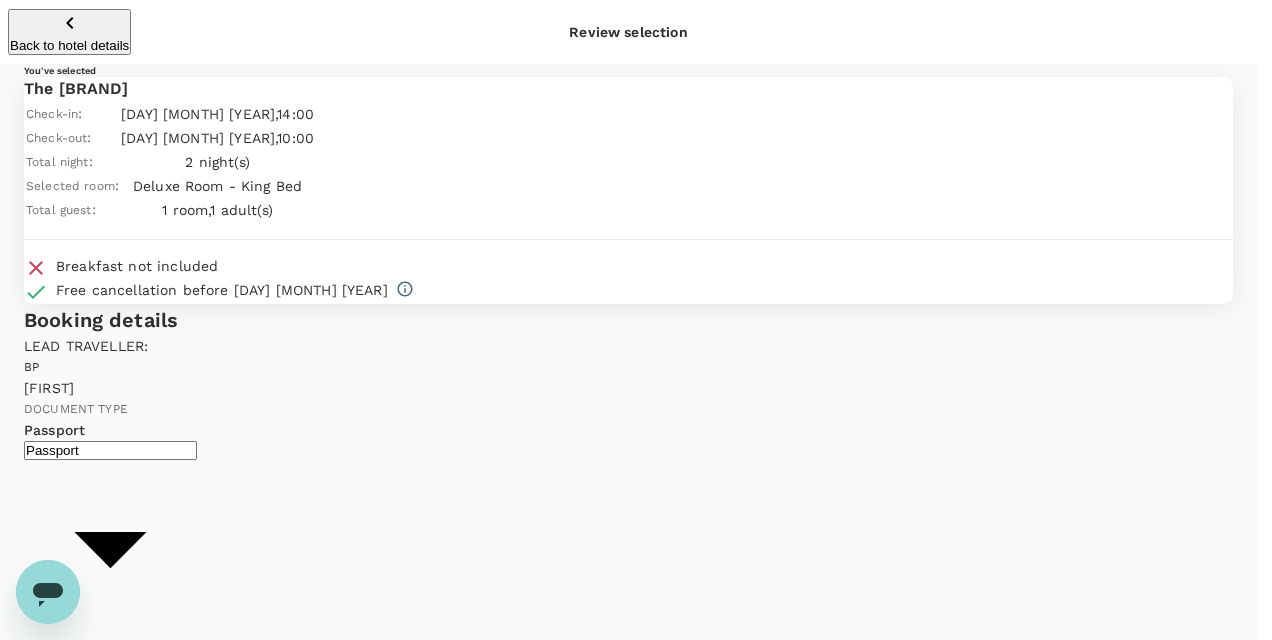 type on "9c4289b1-14a3-4119-8736-521306e5ca8f" 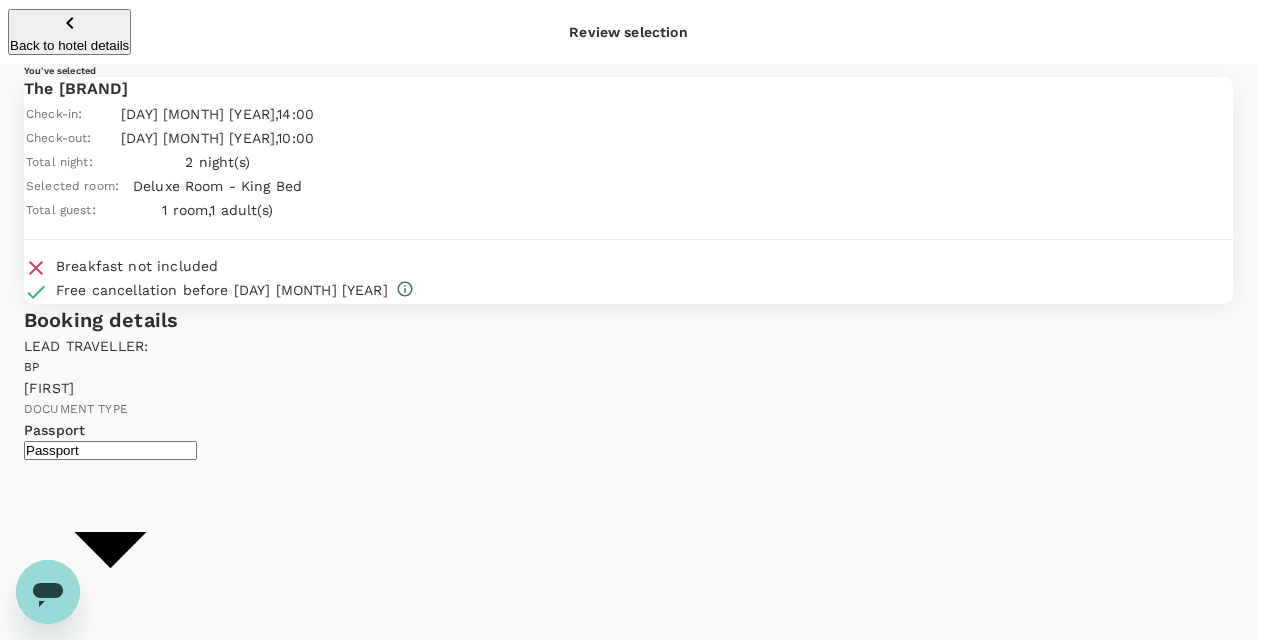 scroll, scrollTop: 513, scrollLeft: 0, axis: vertical 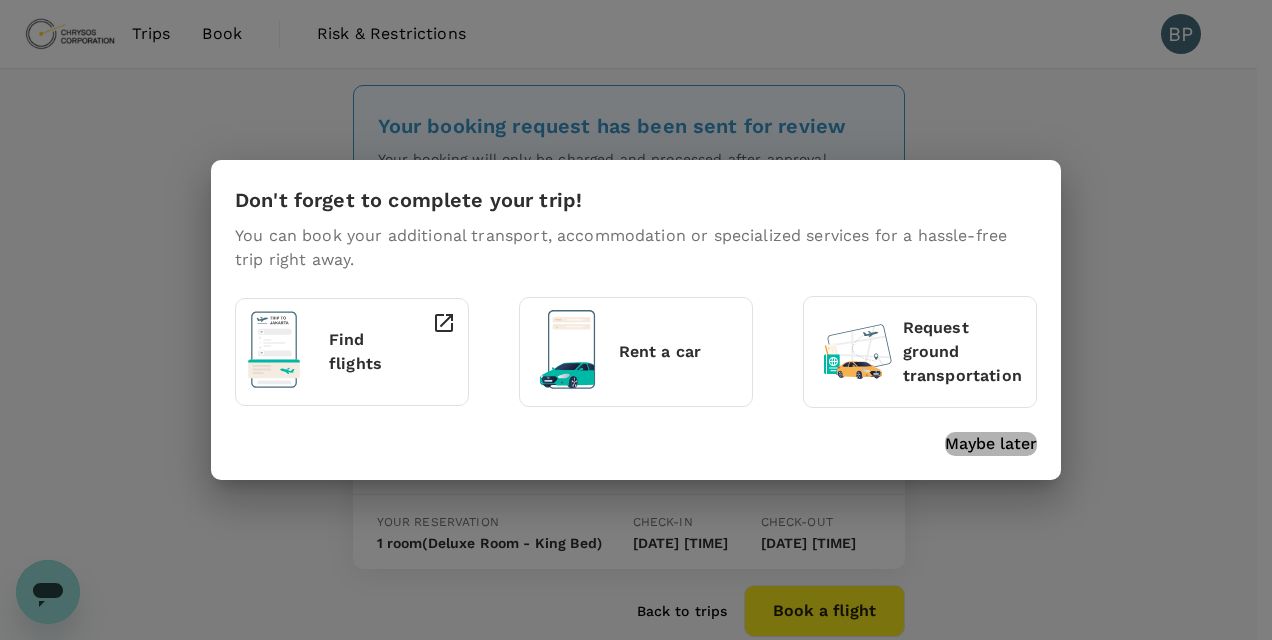 click on "Maybe later" at bounding box center (991, 444) 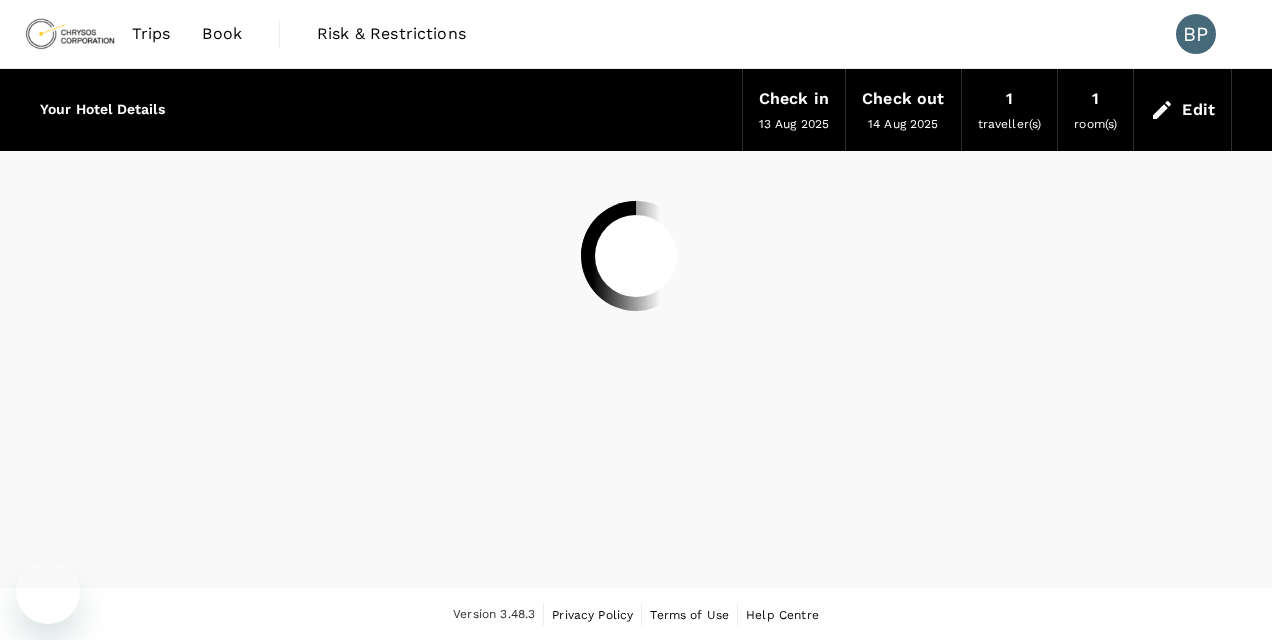 scroll, scrollTop: 0, scrollLeft: 0, axis: both 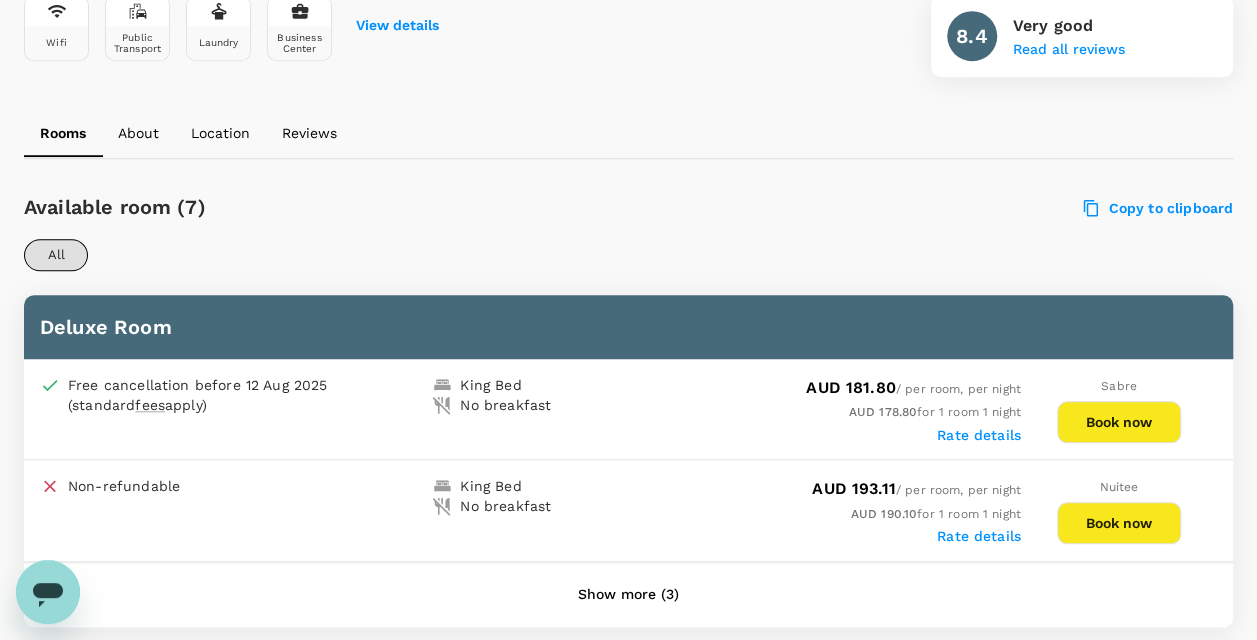 click on "Book now" at bounding box center (1119, 422) 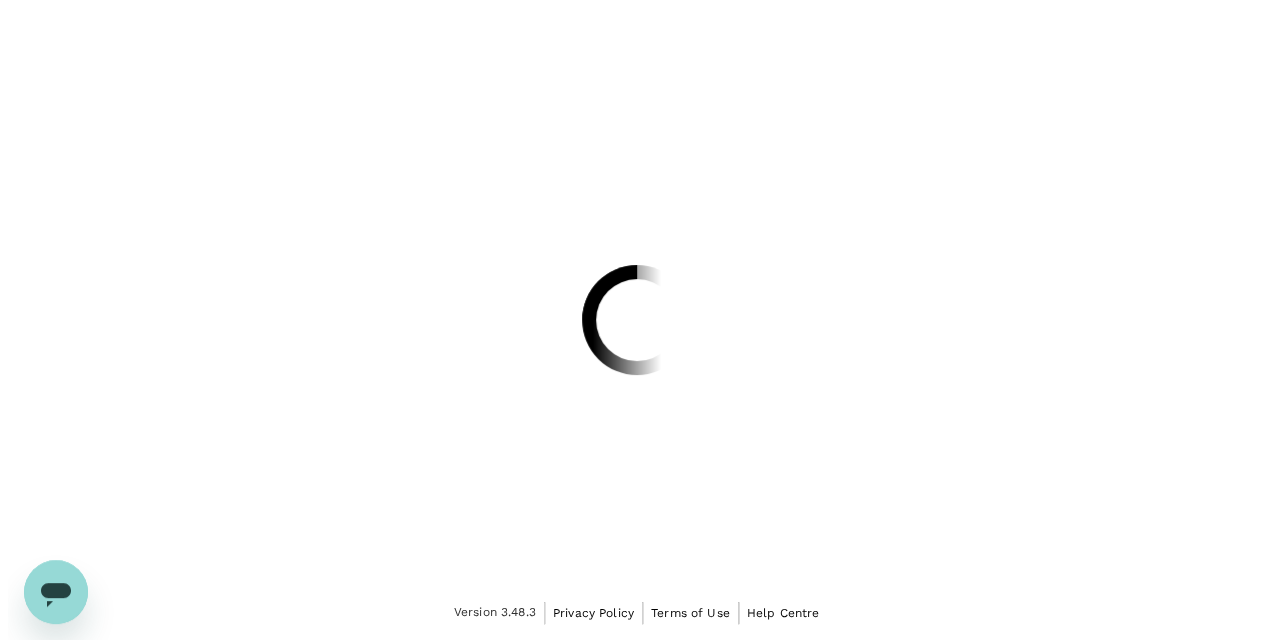 scroll, scrollTop: 0, scrollLeft: 0, axis: both 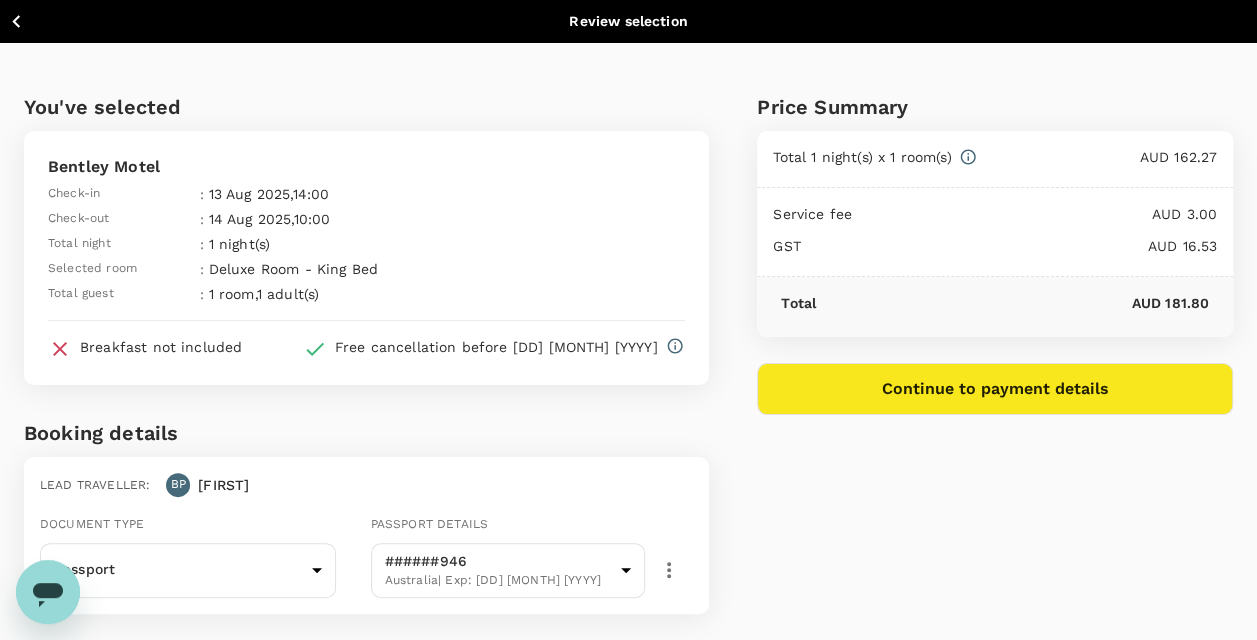 click on "Continue to payment details" at bounding box center [995, 389] 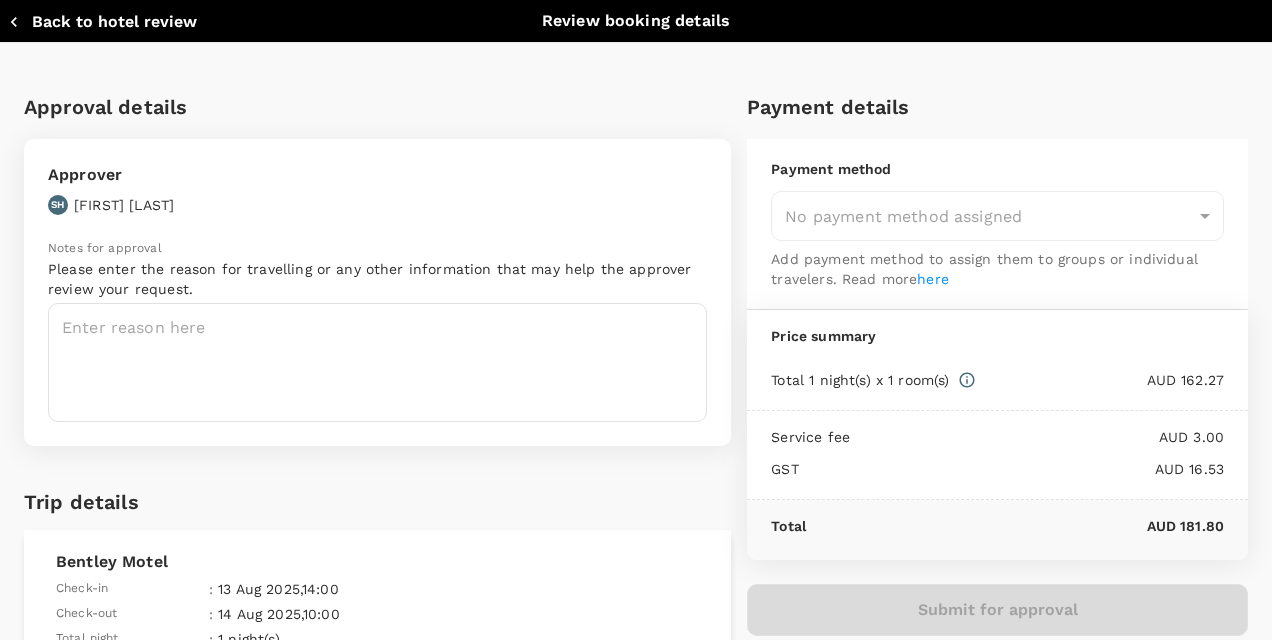 type on "9c4289b1-14a3-4119-8736-521306e5ca8f" 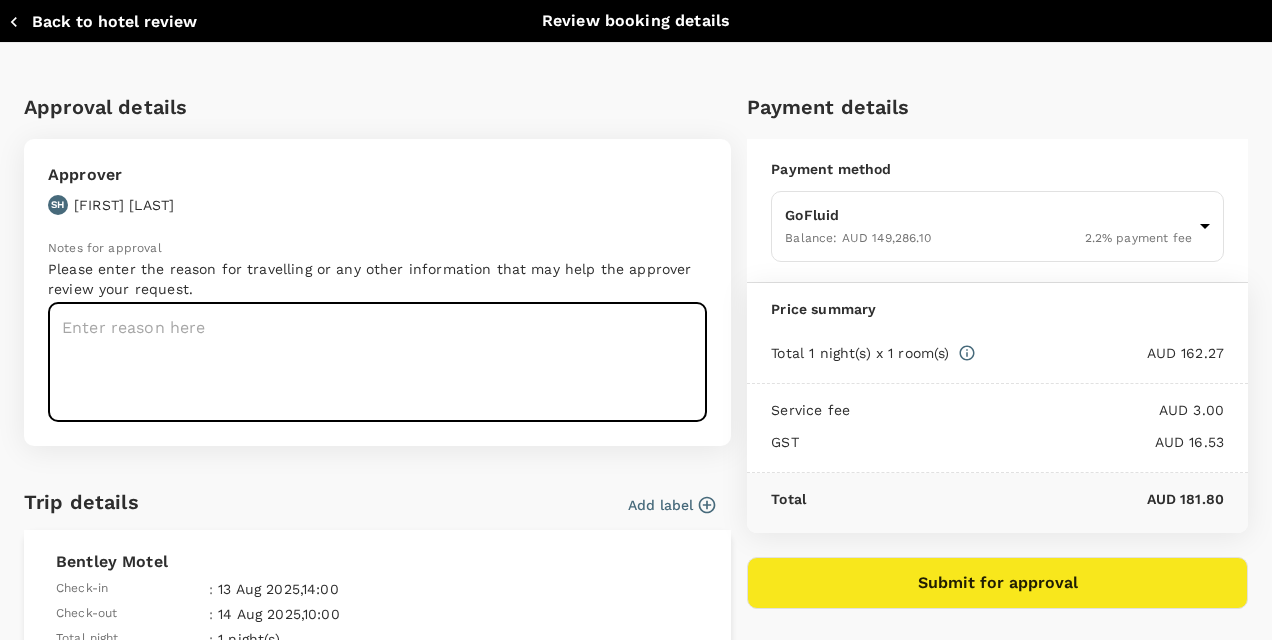 click at bounding box center [377, 362] 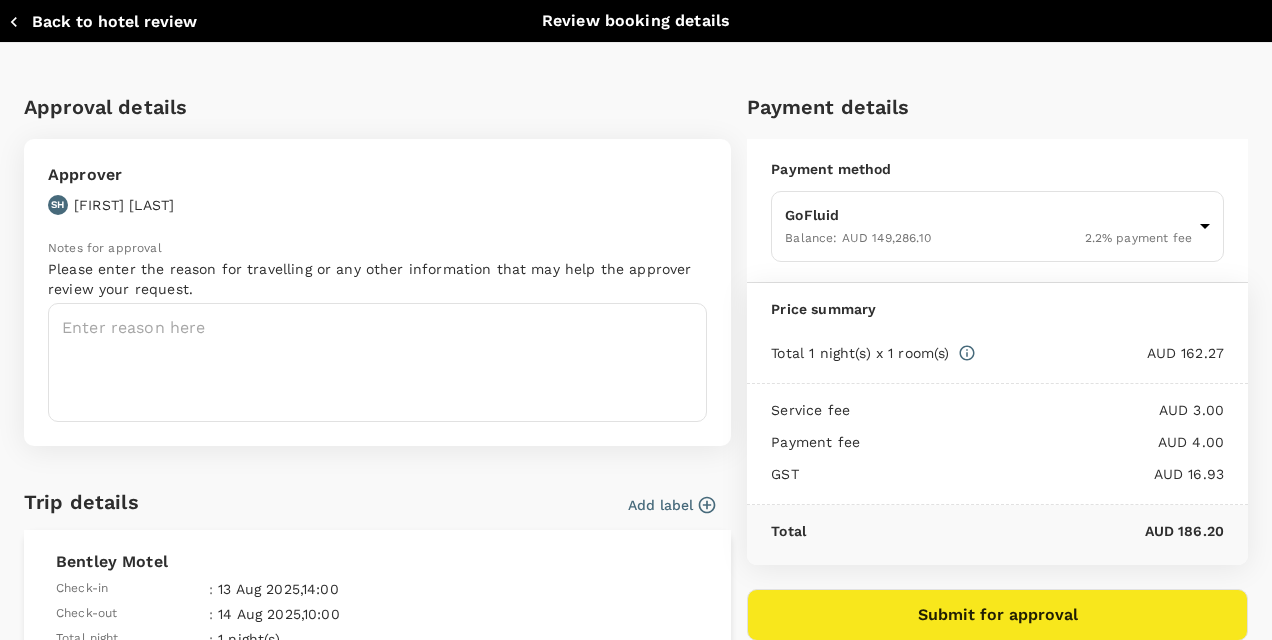 scroll, scrollTop: 513, scrollLeft: 0, axis: vertical 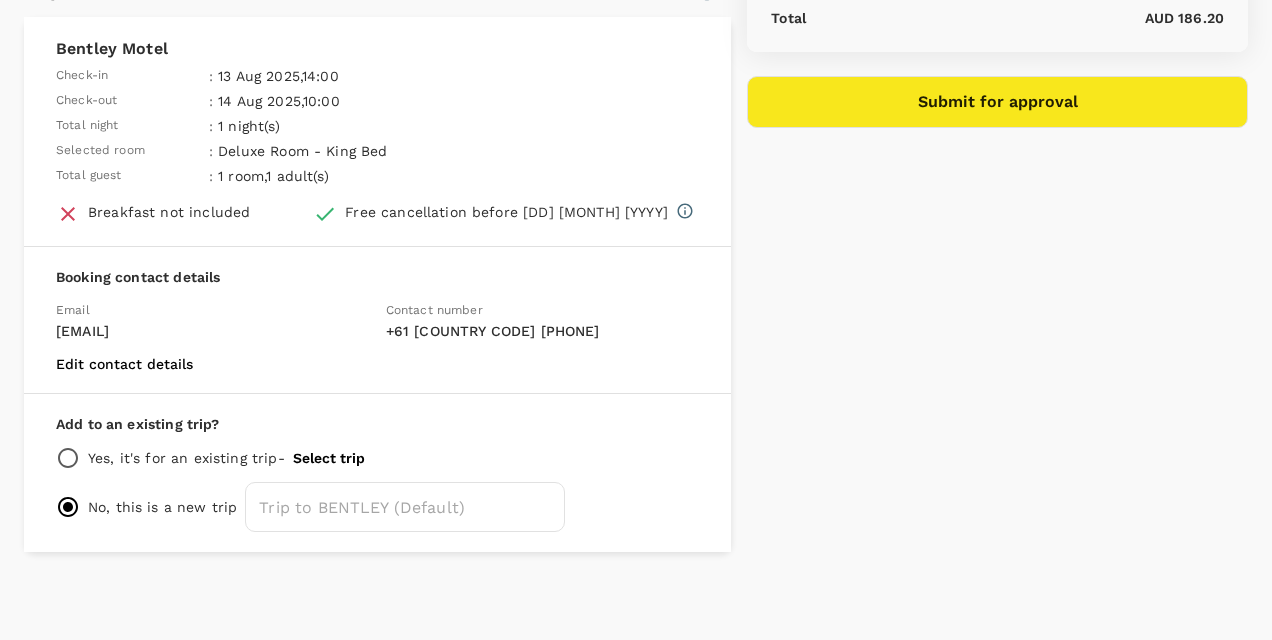 click on "Yes, it's for an existing trip  -" at bounding box center (186, 458) 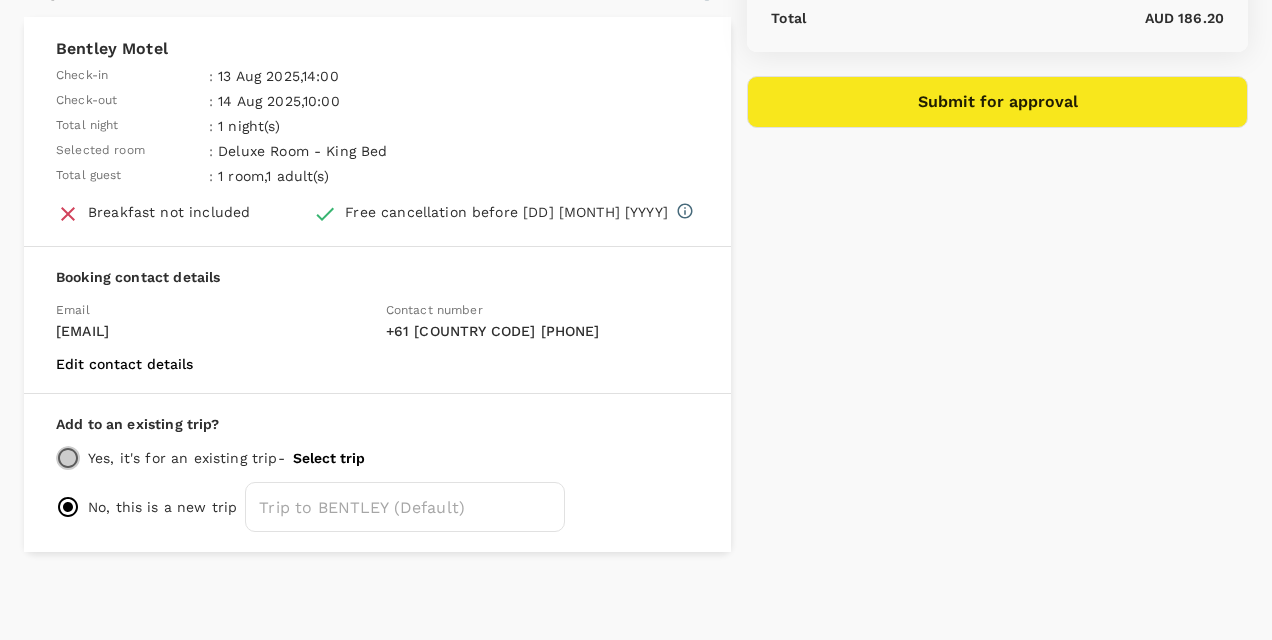 click at bounding box center [68, 458] 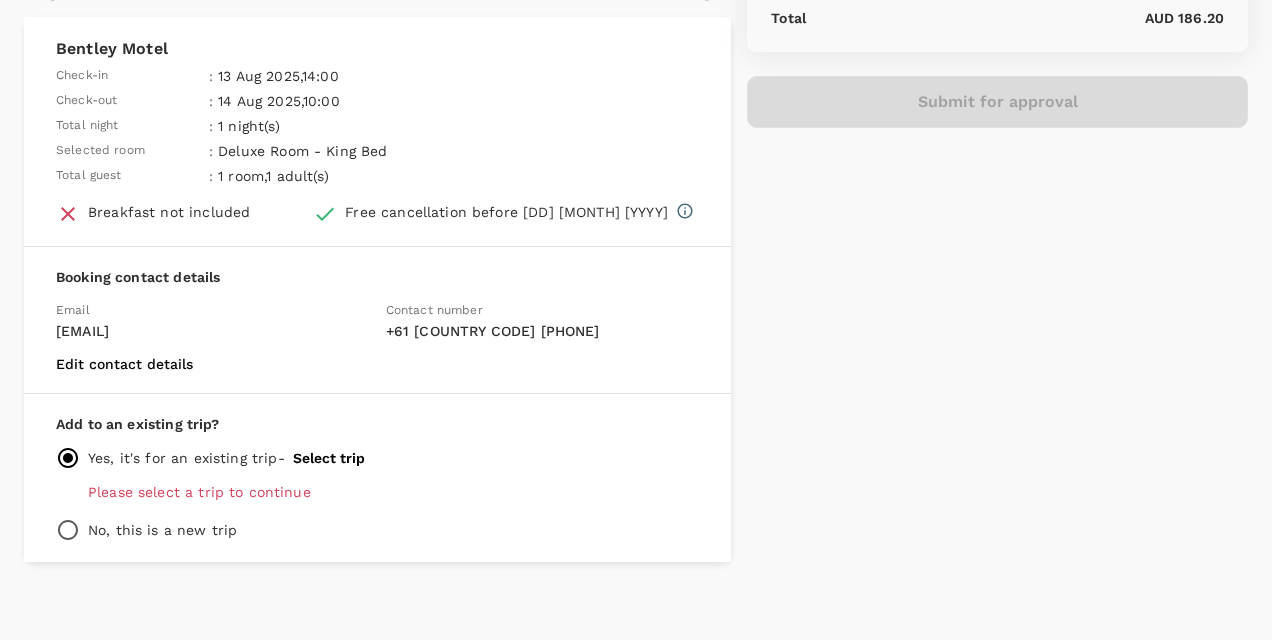 click on "Select trip" at bounding box center [329, 458] 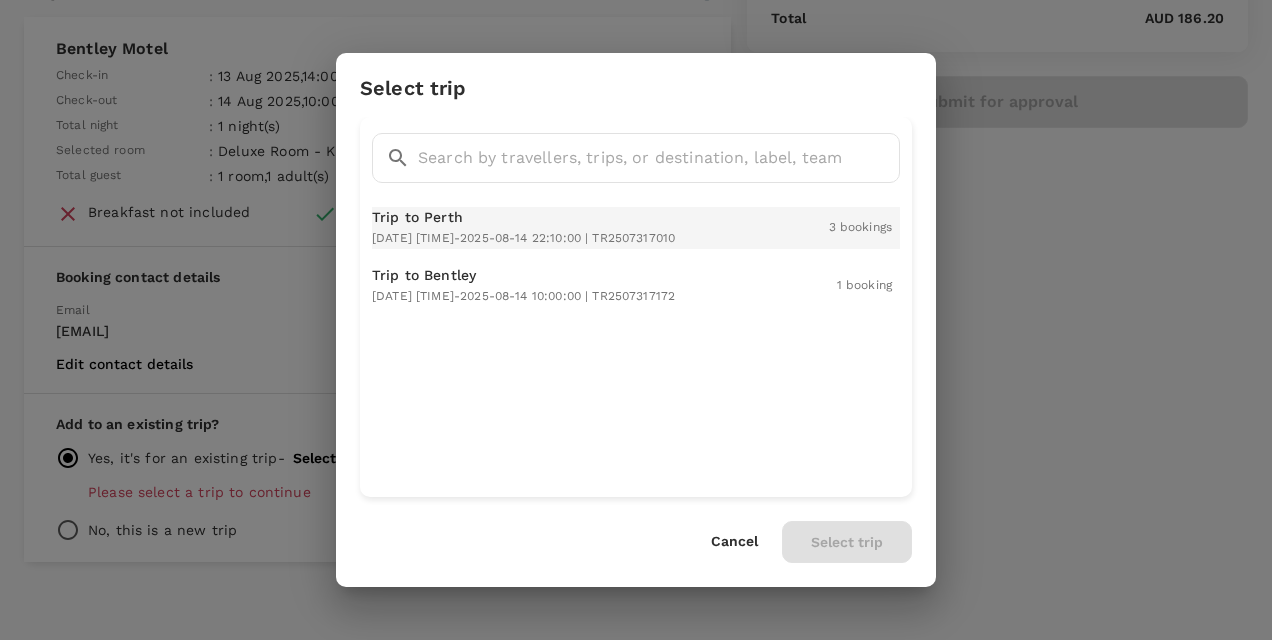 click on "[DATE] [TIME] - [DATE] [TIME] | TR2507317010" at bounding box center (523, 238) 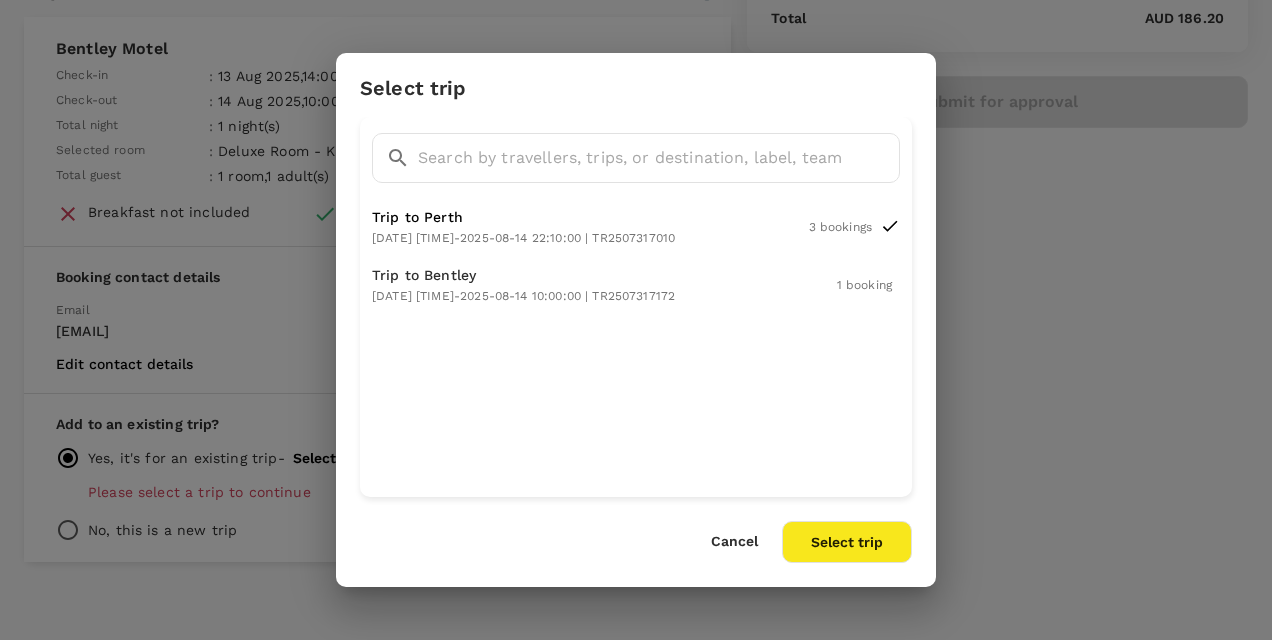click on "Select trip" at bounding box center [847, 542] 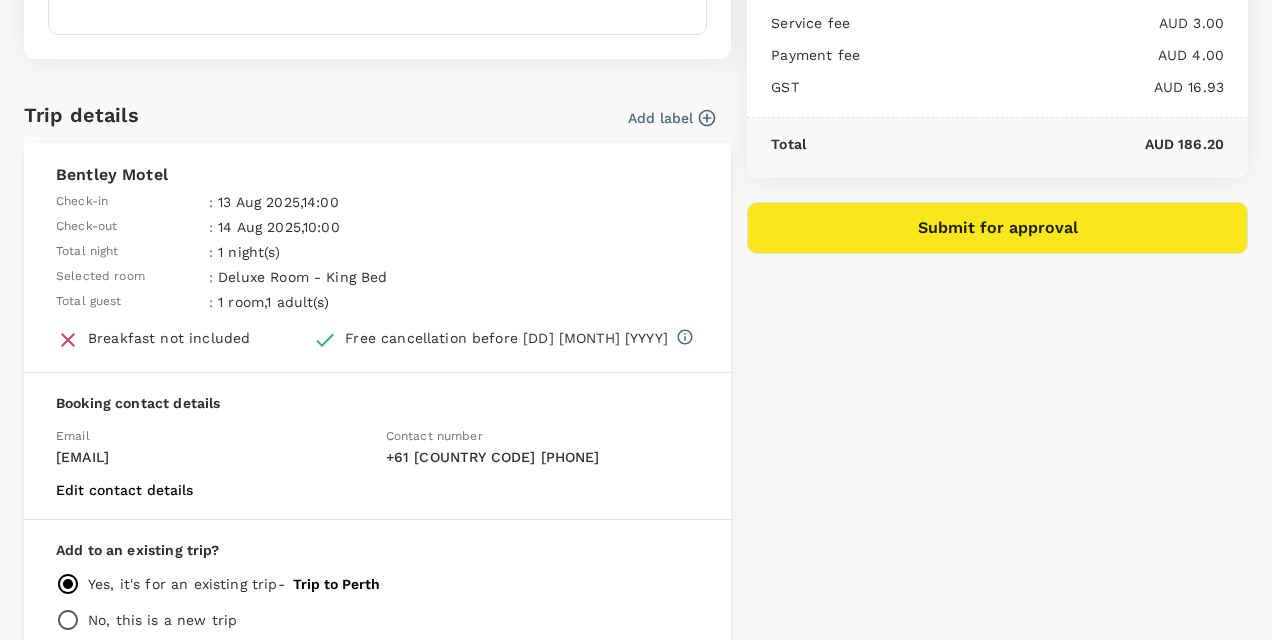 scroll, scrollTop: 187, scrollLeft: 0, axis: vertical 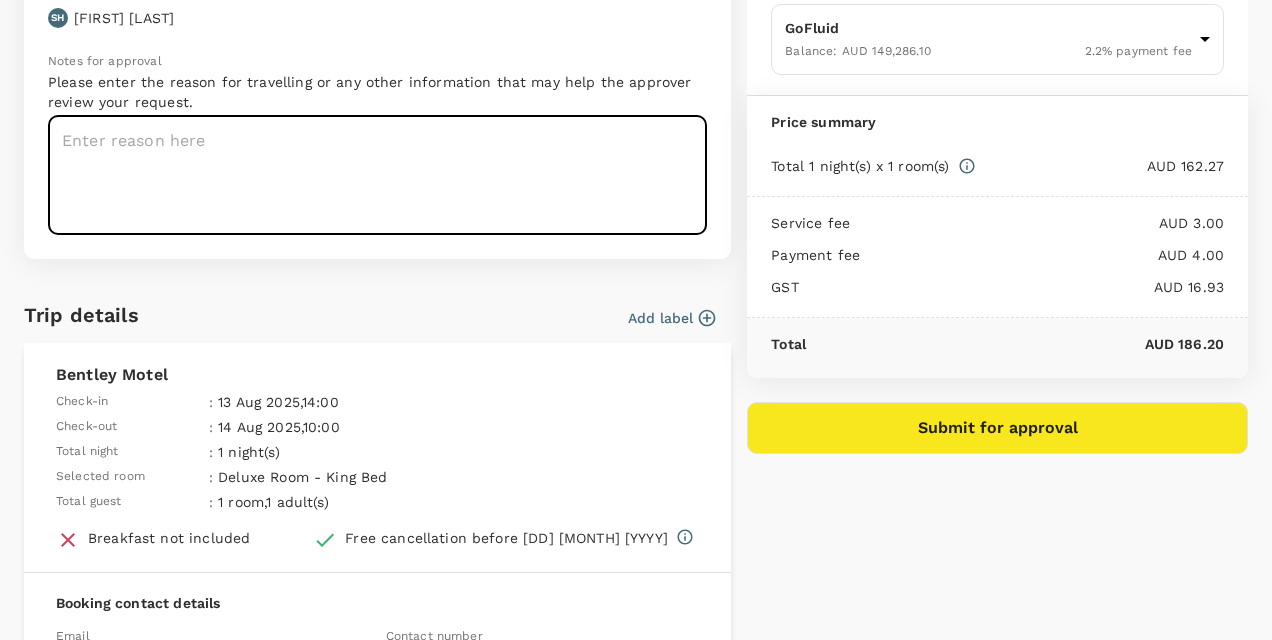 click at bounding box center [377, 175] 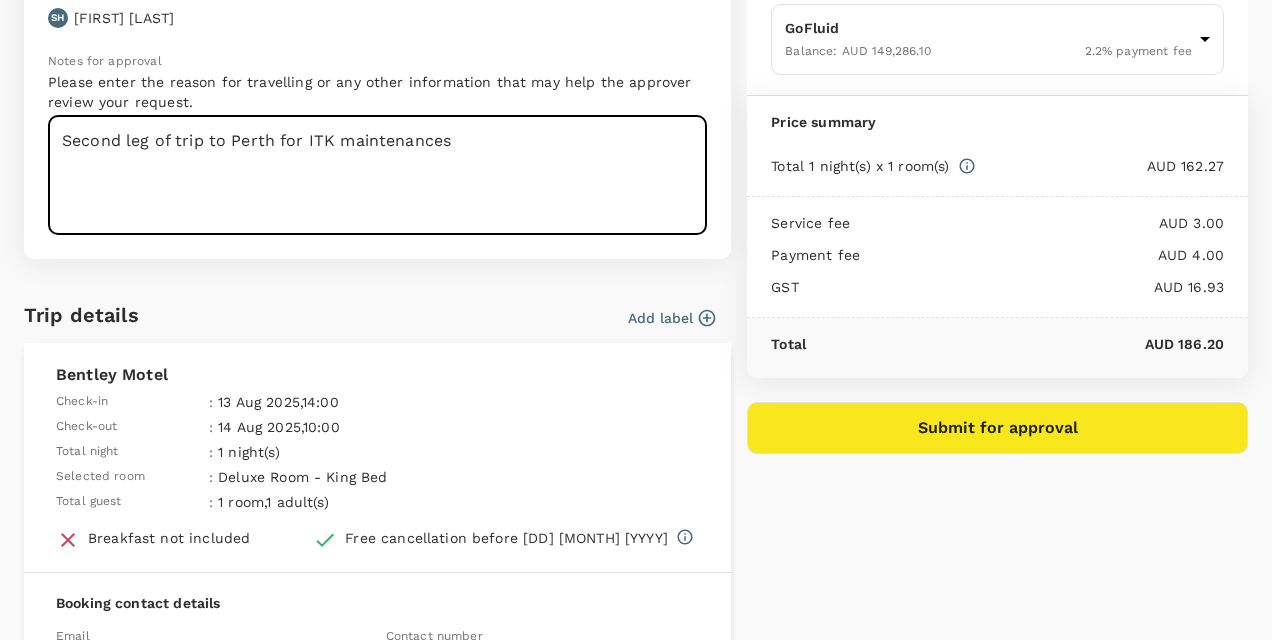 type on "Second leg of trip to Perth for ITK maintenances" 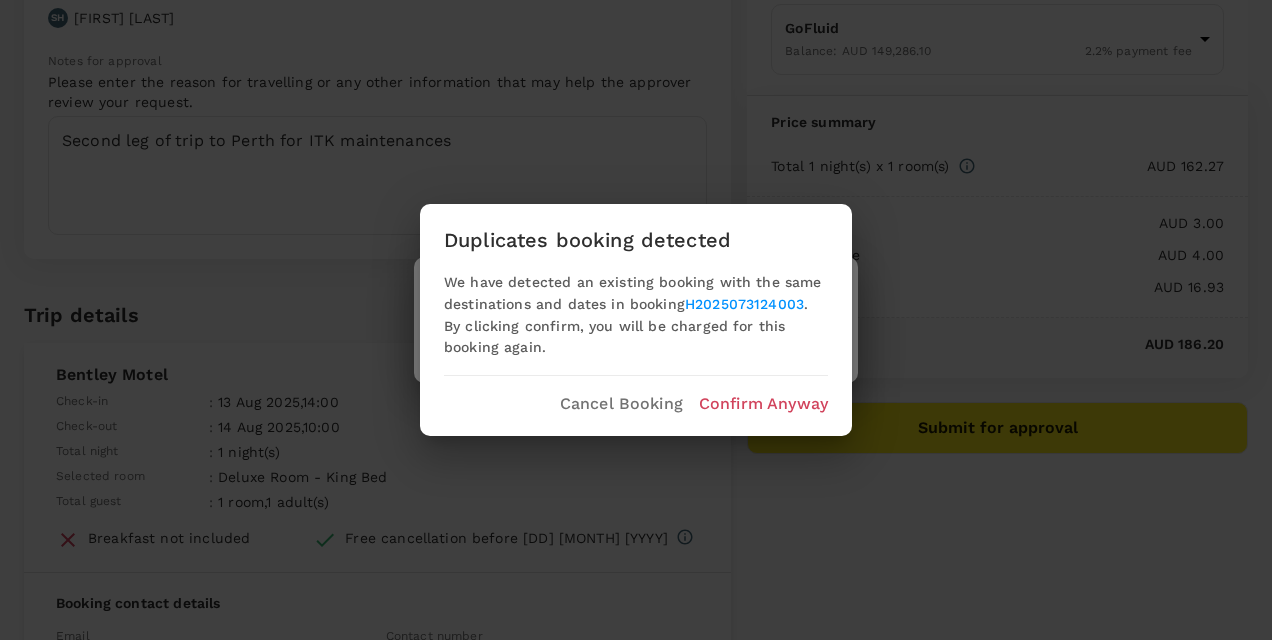 click on "Duplicates booking detected We have detected an existing booking with the same destinations and dates in booking H2025073124003 . By clicking confirm, you will be charged for this booking again. Cancel Booking Confirm Anyway" at bounding box center (636, 320) 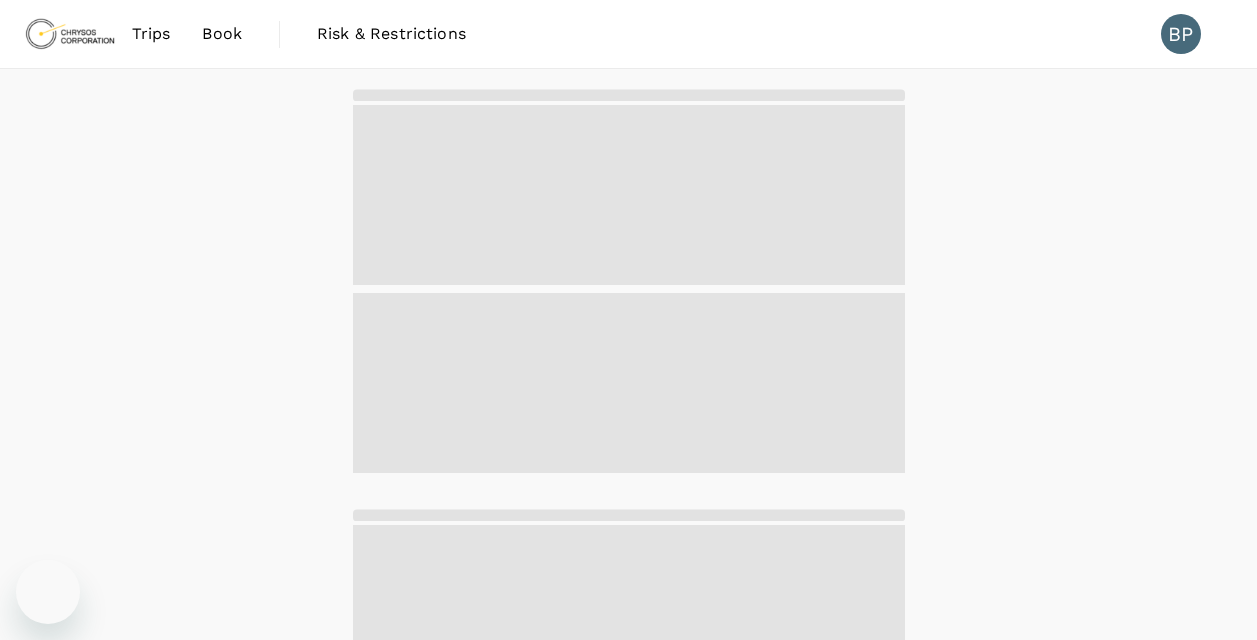 scroll, scrollTop: 0, scrollLeft: 0, axis: both 